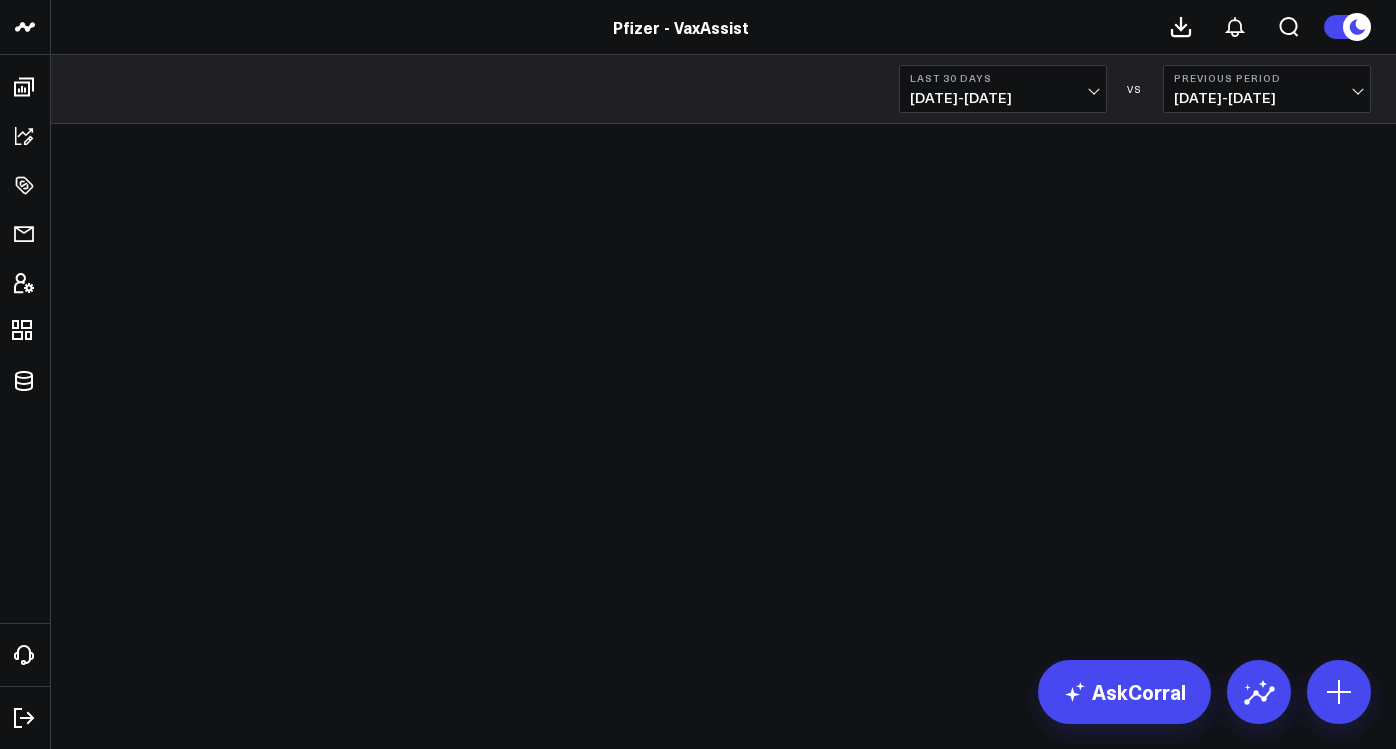 scroll, scrollTop: 0, scrollLeft: 0, axis: both 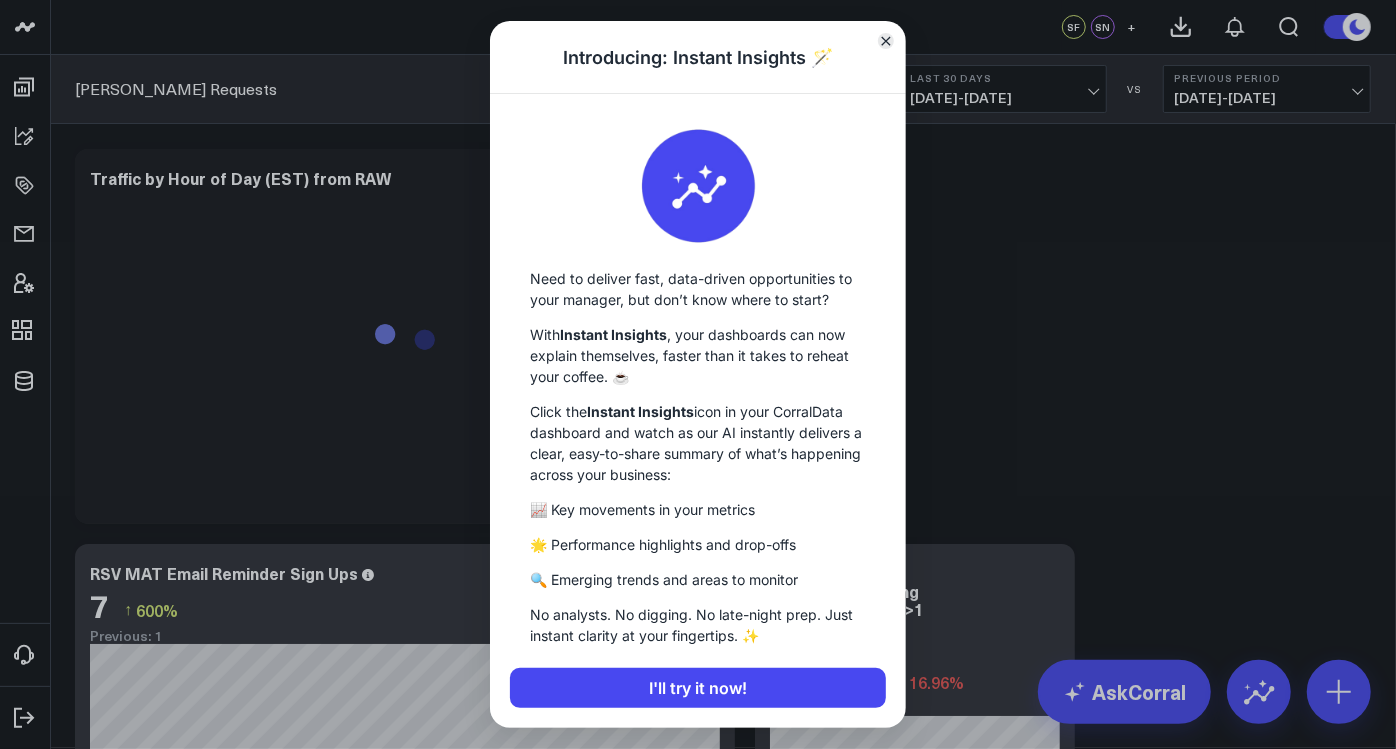click 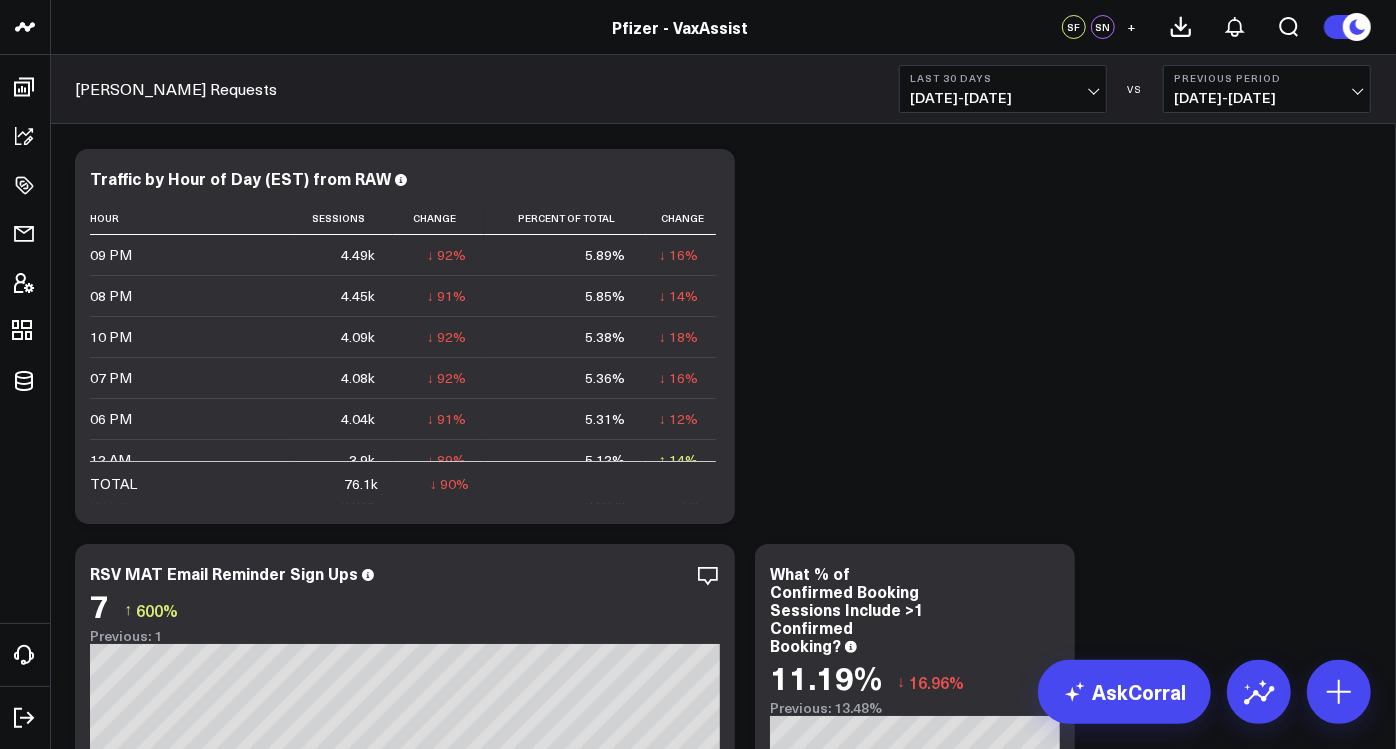 click on "Previous Period" at bounding box center [1267, 78] 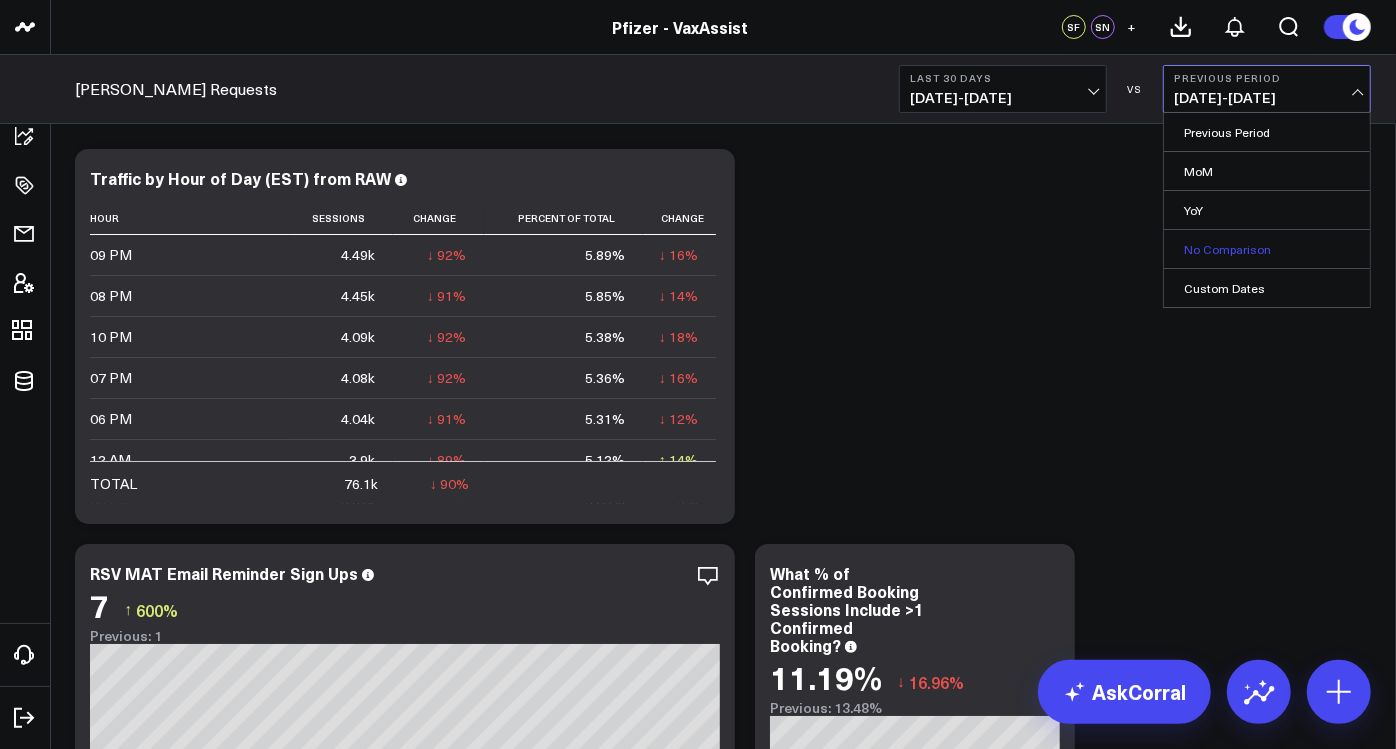 click on "No Comparison" at bounding box center [1267, 249] 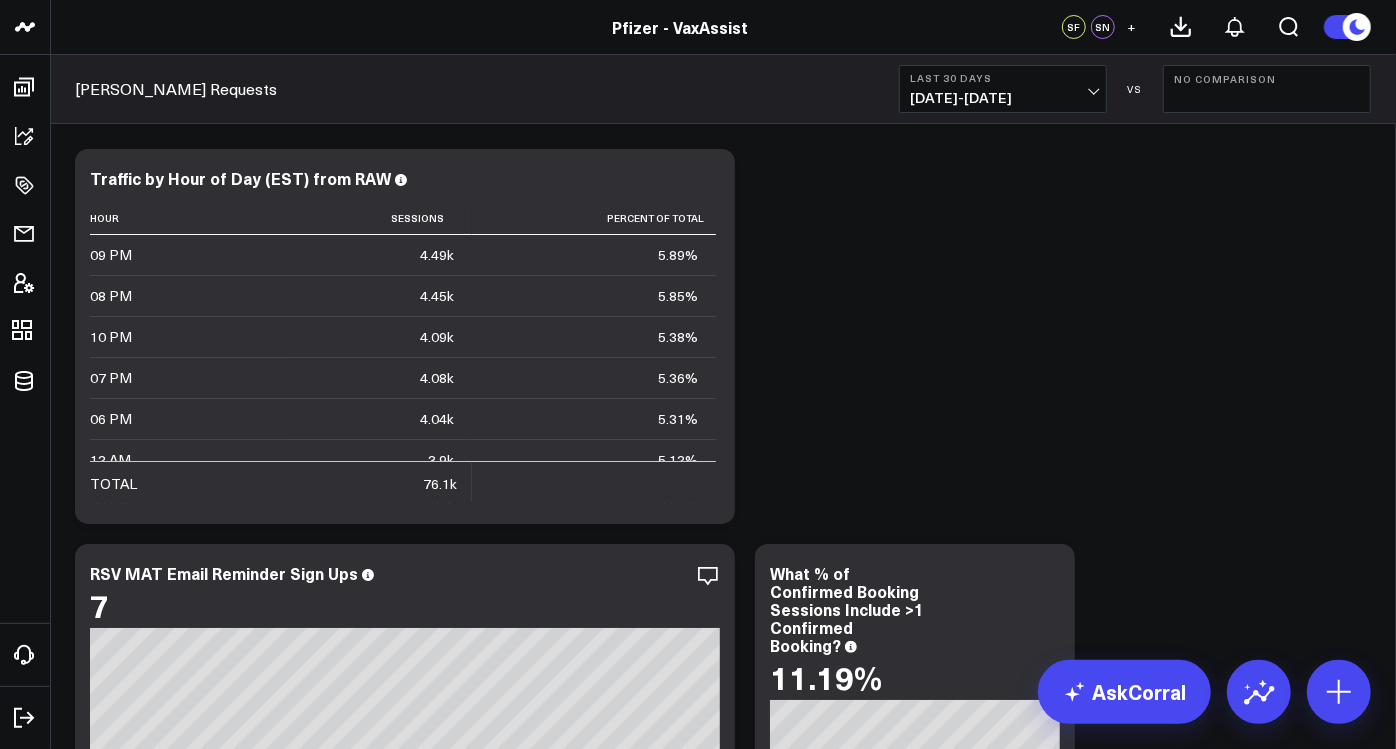 click on "Last 30 Days" at bounding box center [1003, 78] 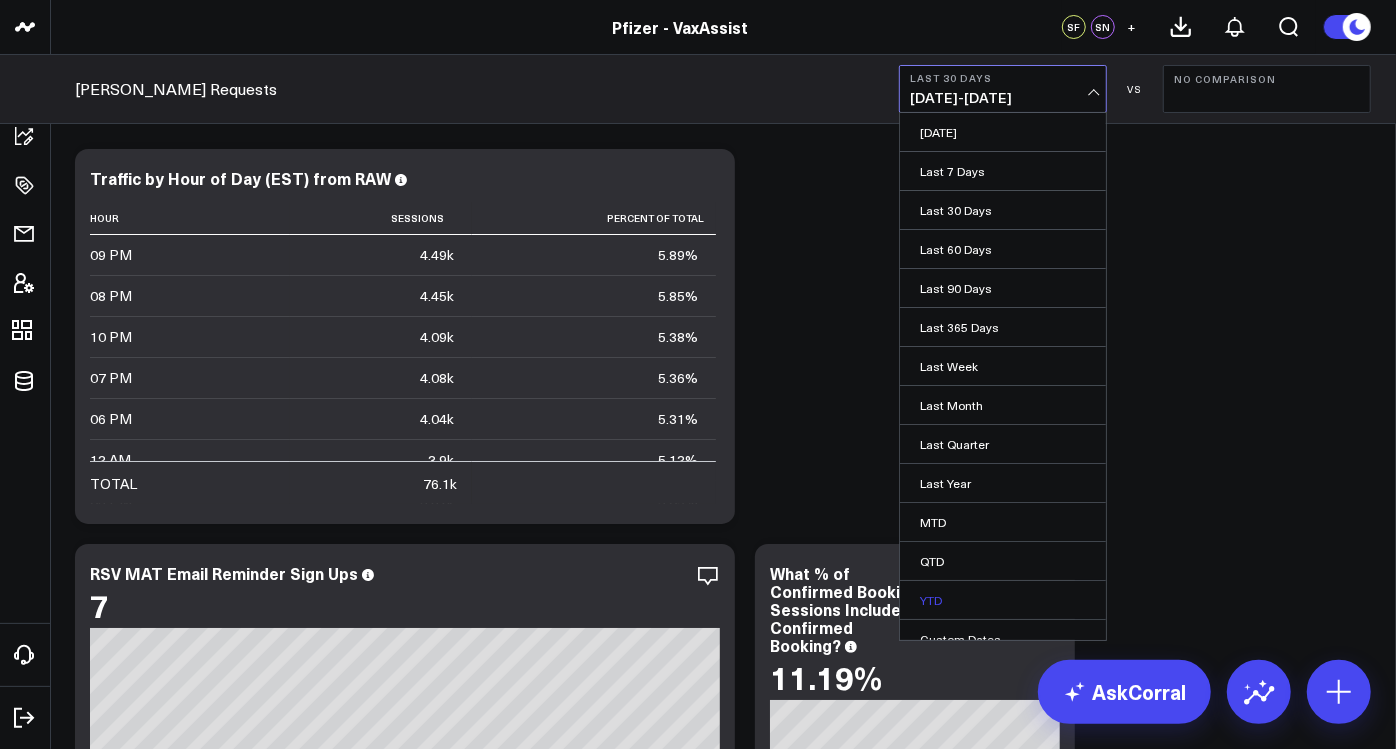 scroll, scrollTop: 14, scrollLeft: 0, axis: vertical 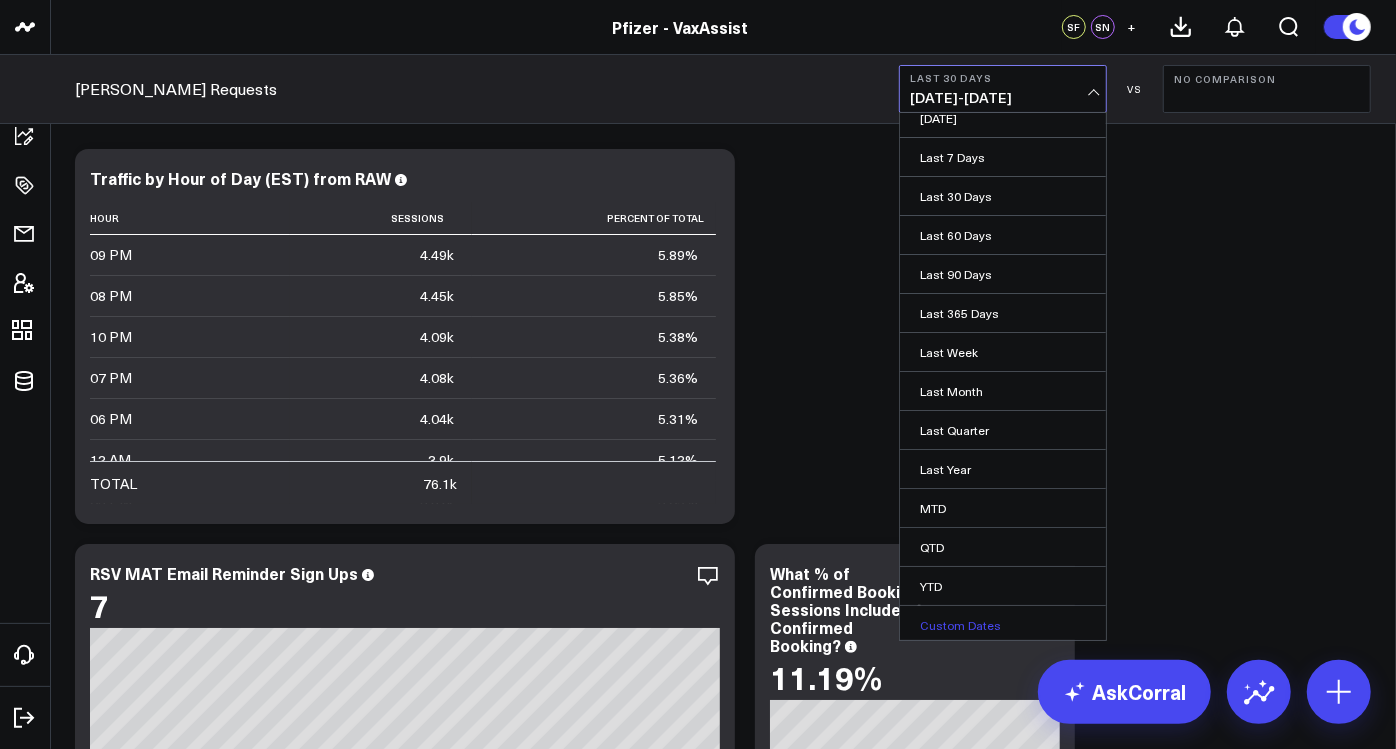 click on "Custom Dates" at bounding box center (1003, 625) 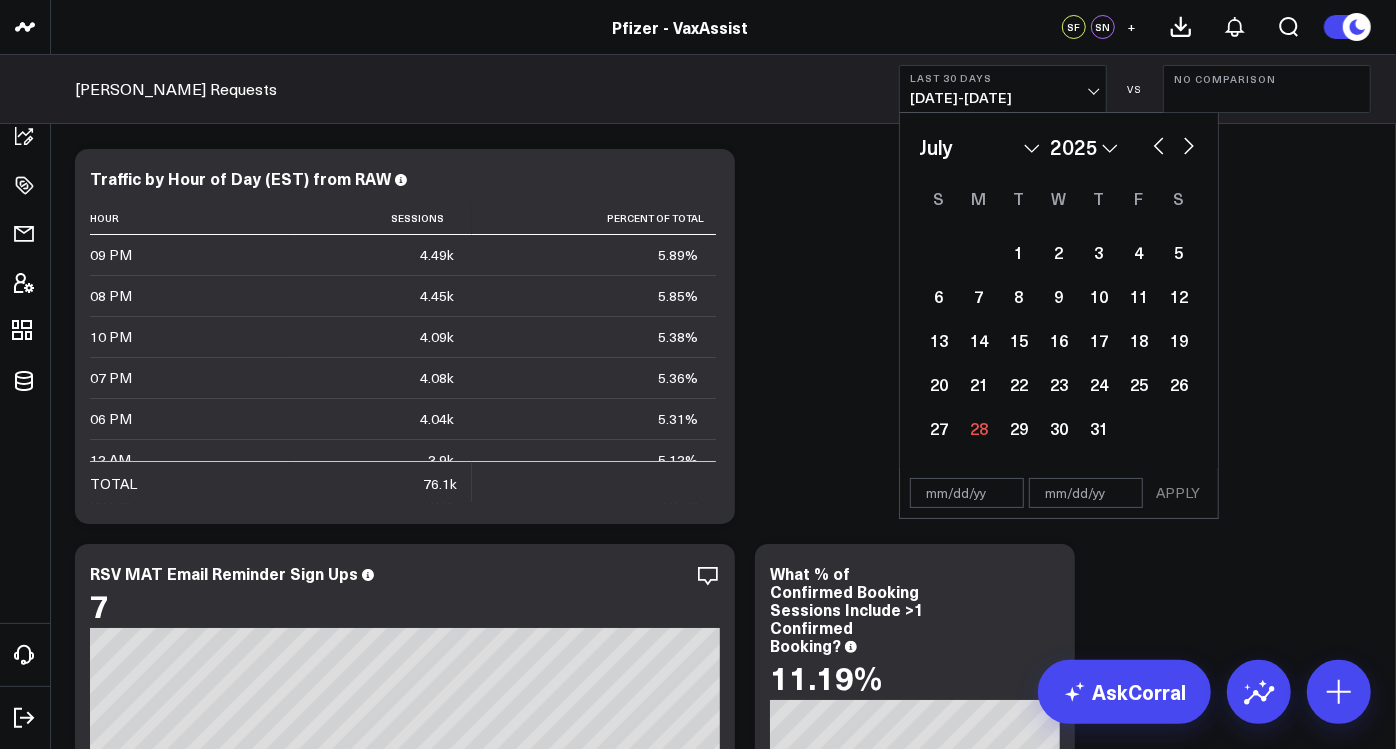 click on "APPLY" at bounding box center (1059, 493) 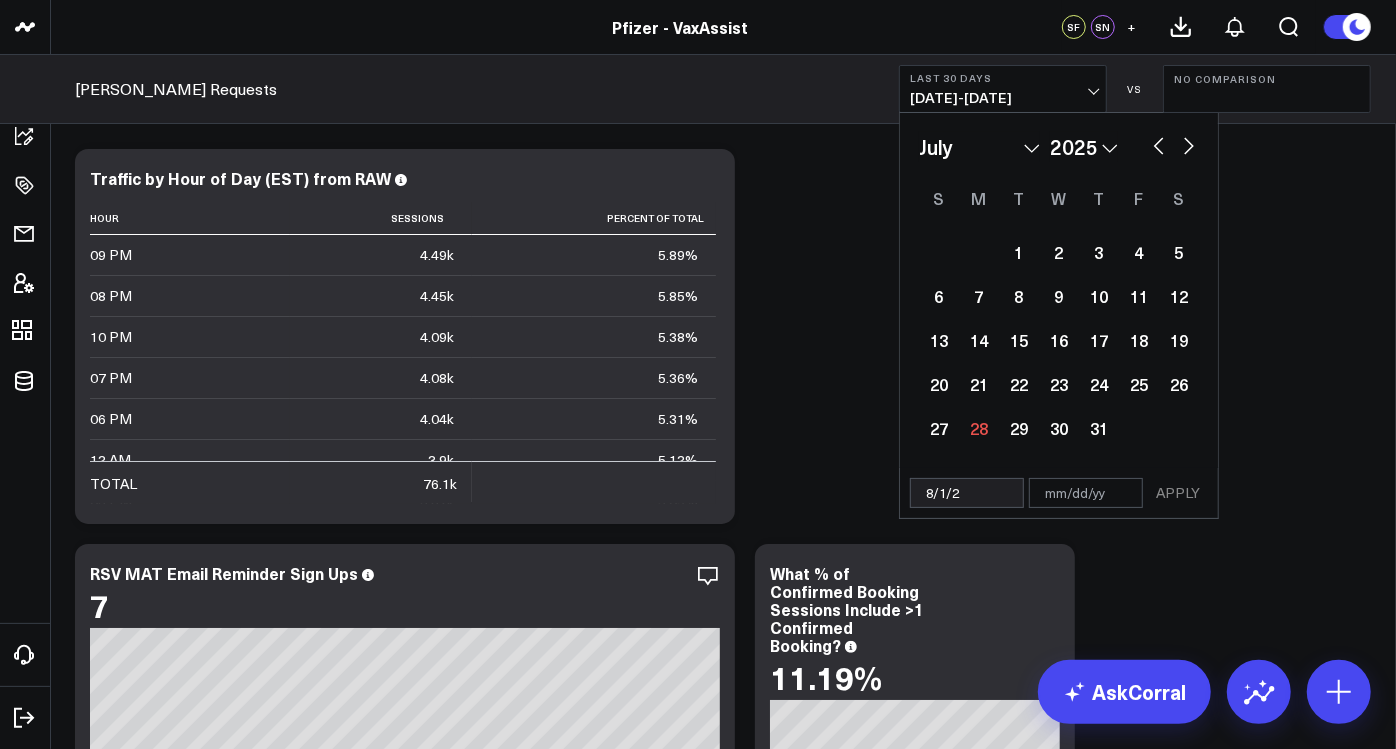 type on "[DATE]" 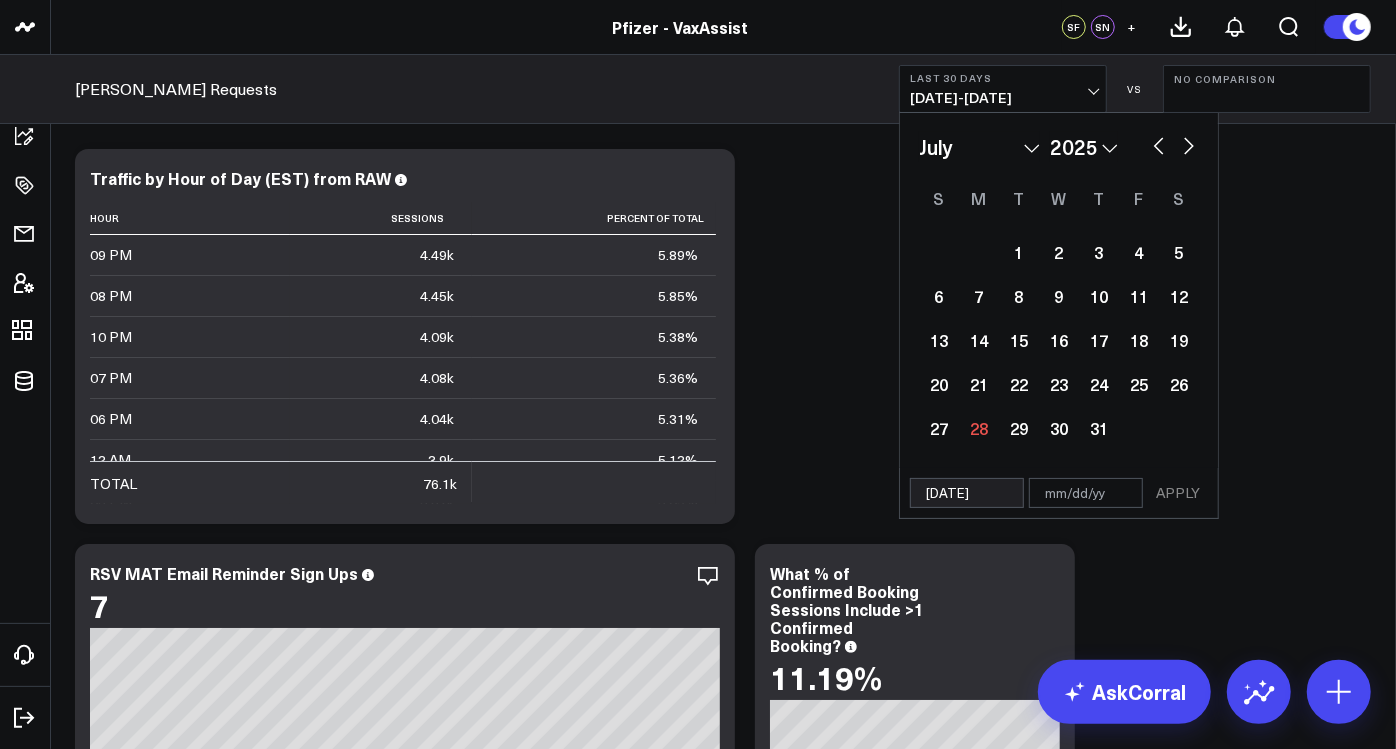 select on "7" 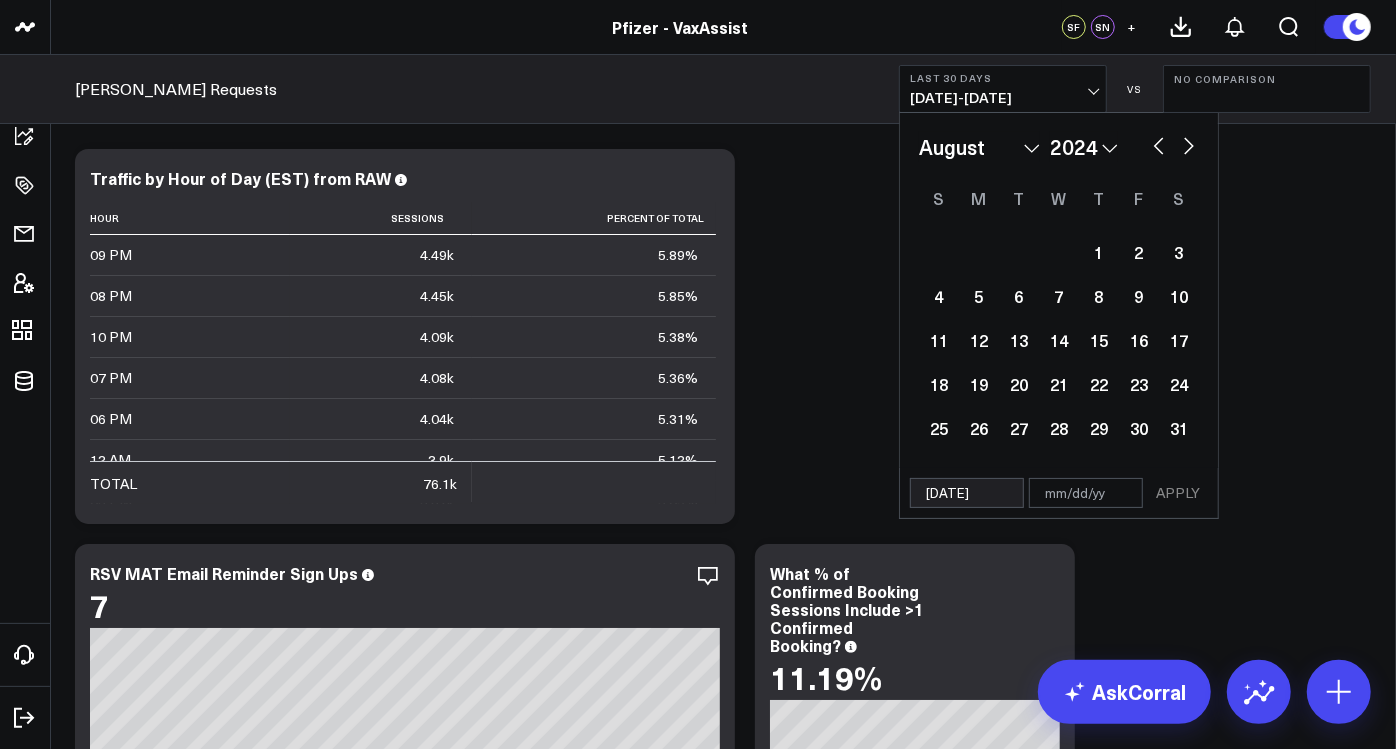 type on "[DATE]" 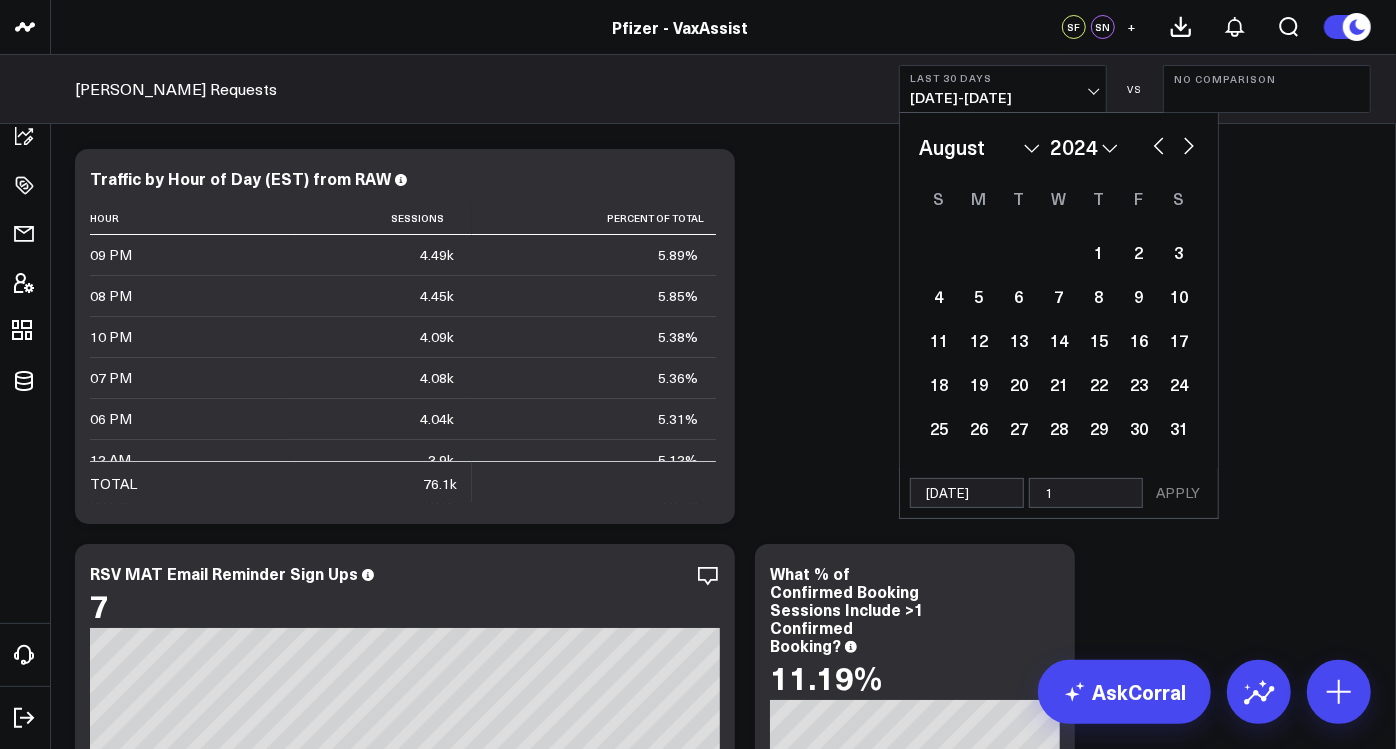 type on "12" 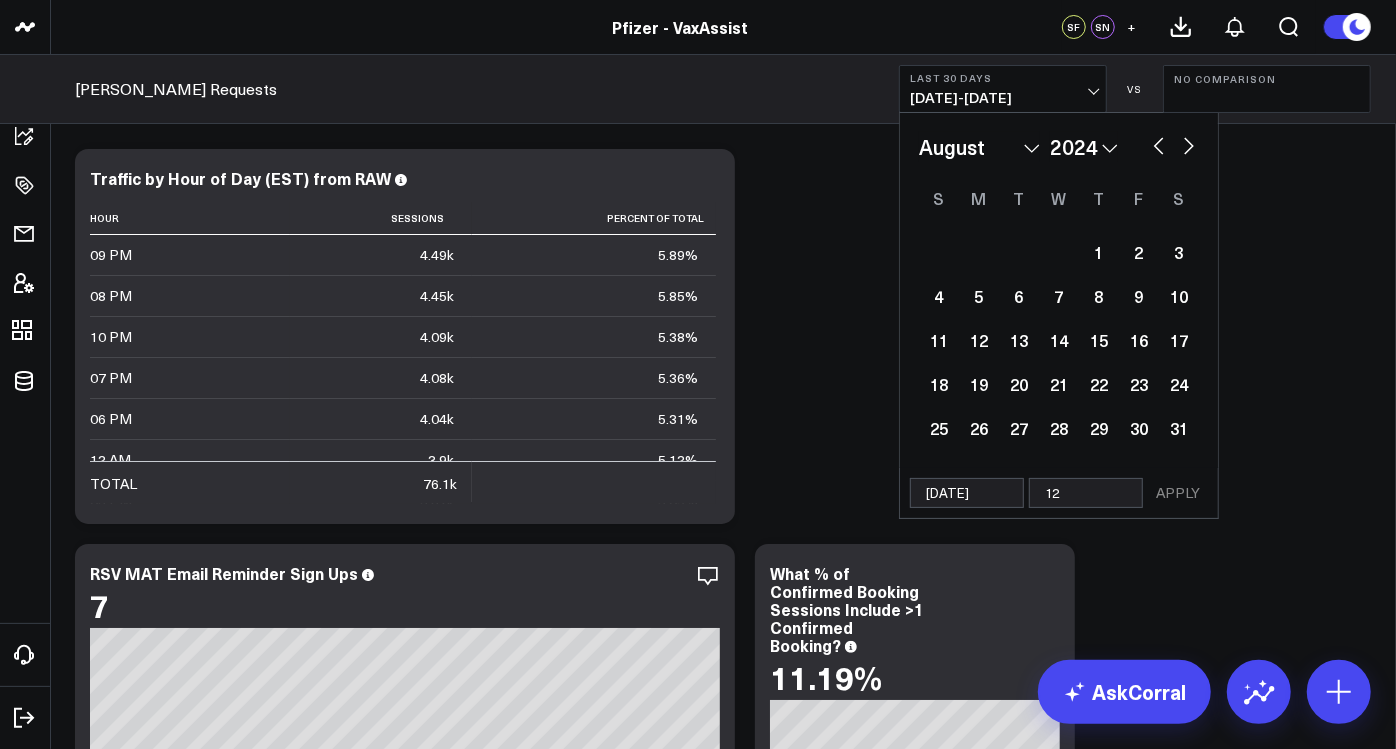 select on "7" 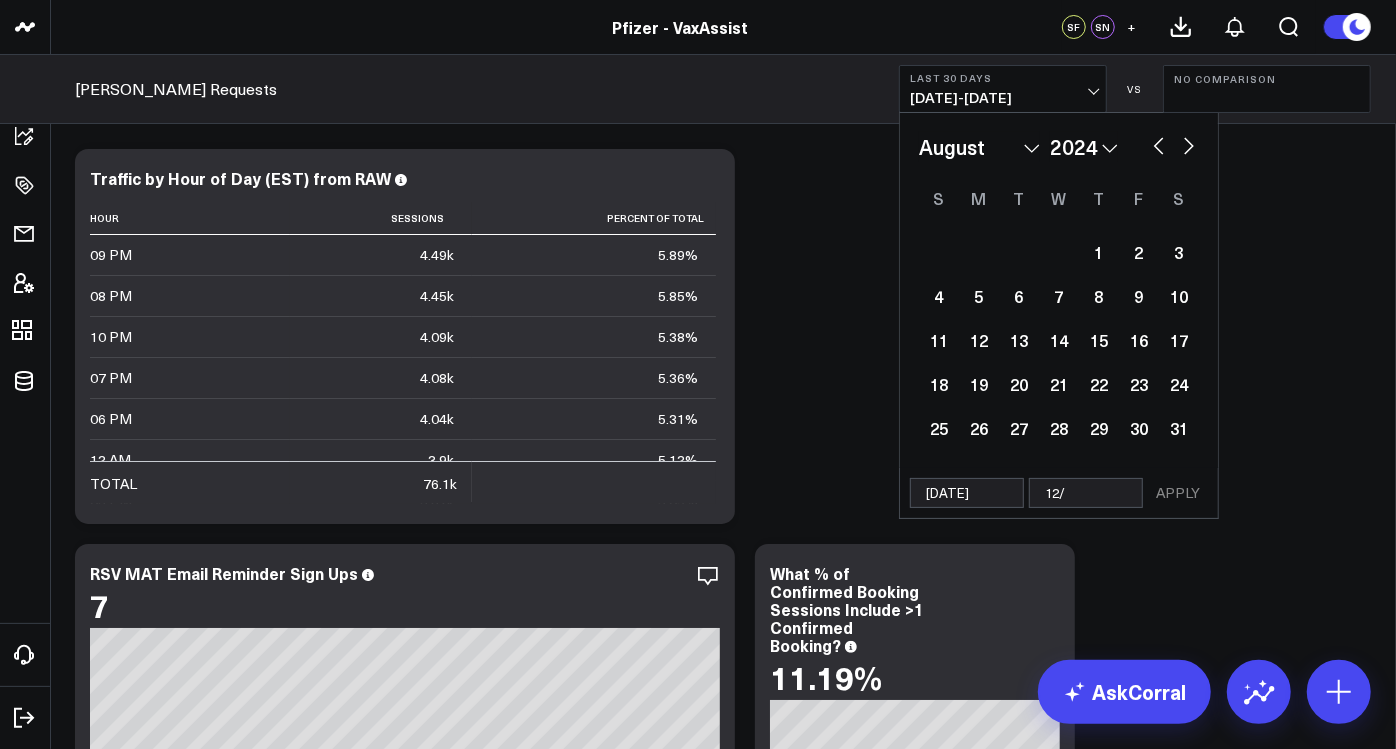 select on "7" 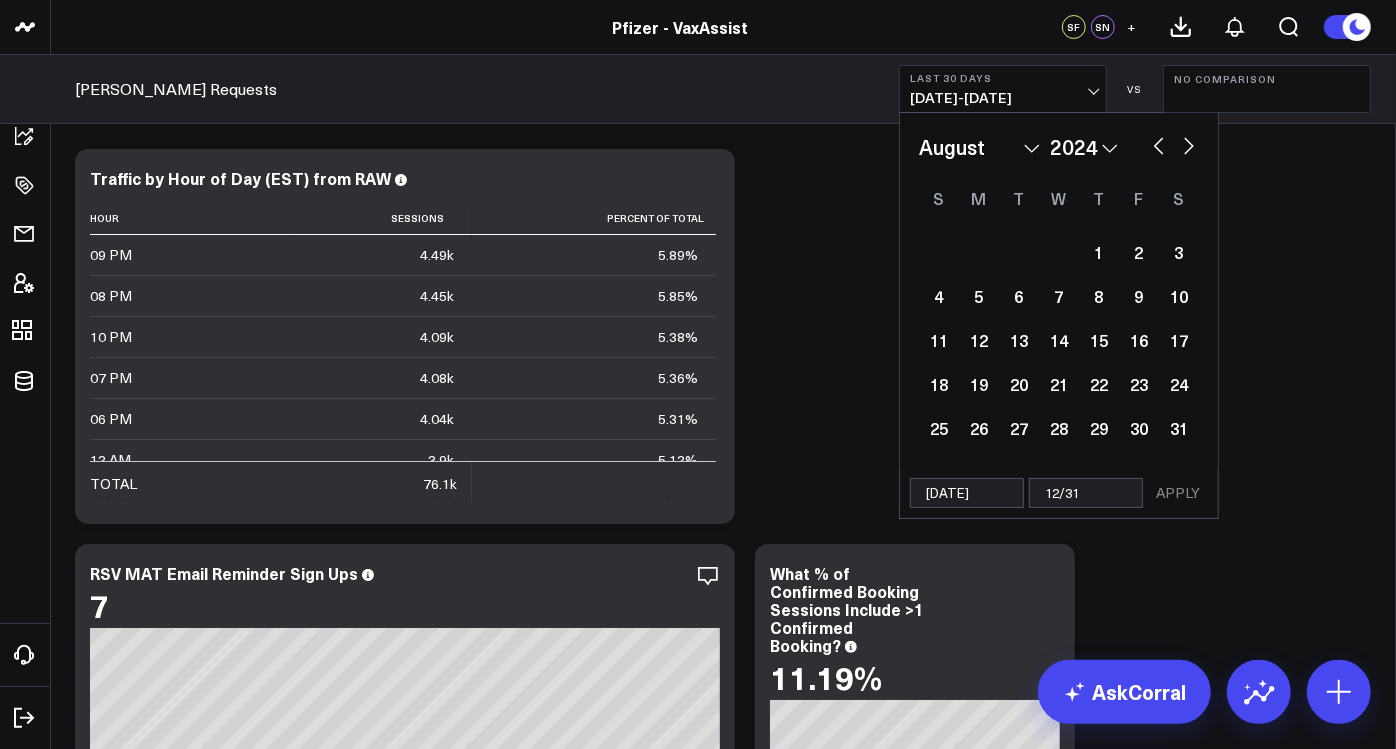 type on "12/31/" 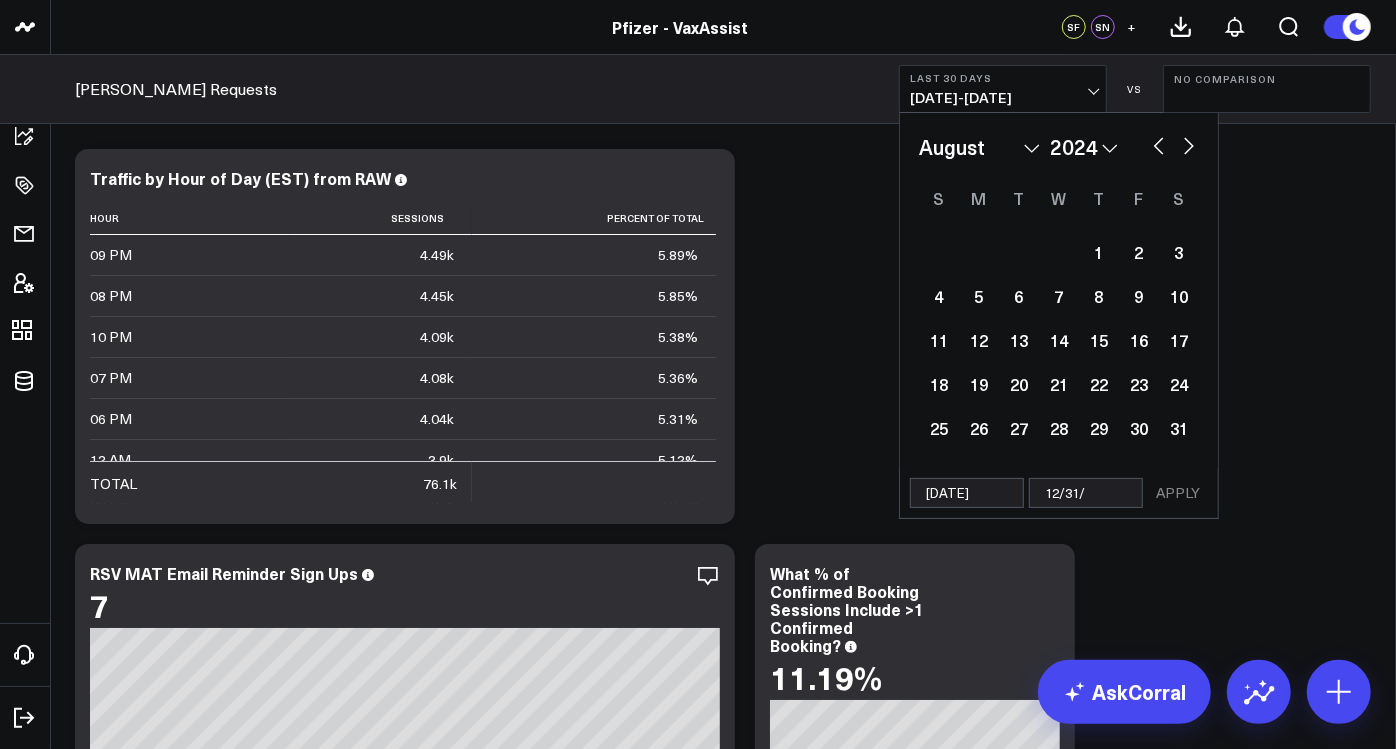 select on "7" 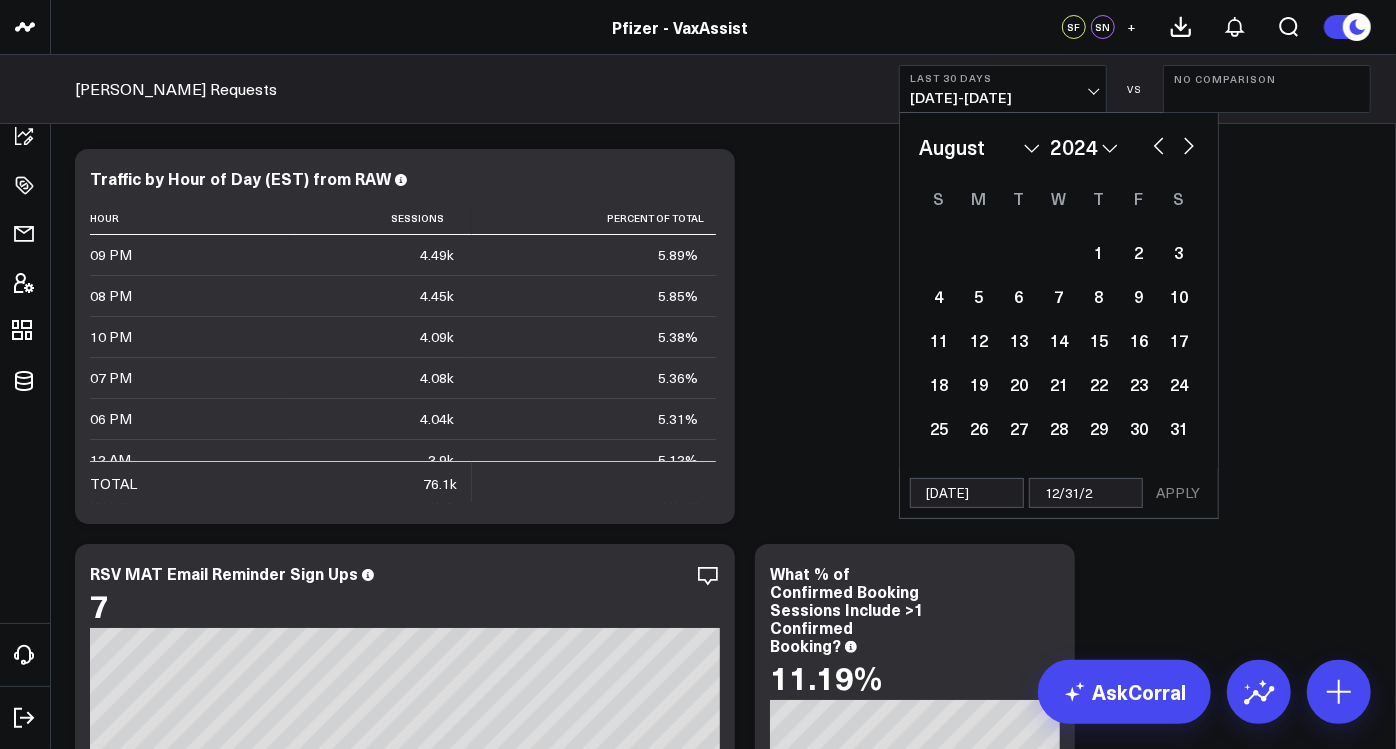 type on "[DATE]" 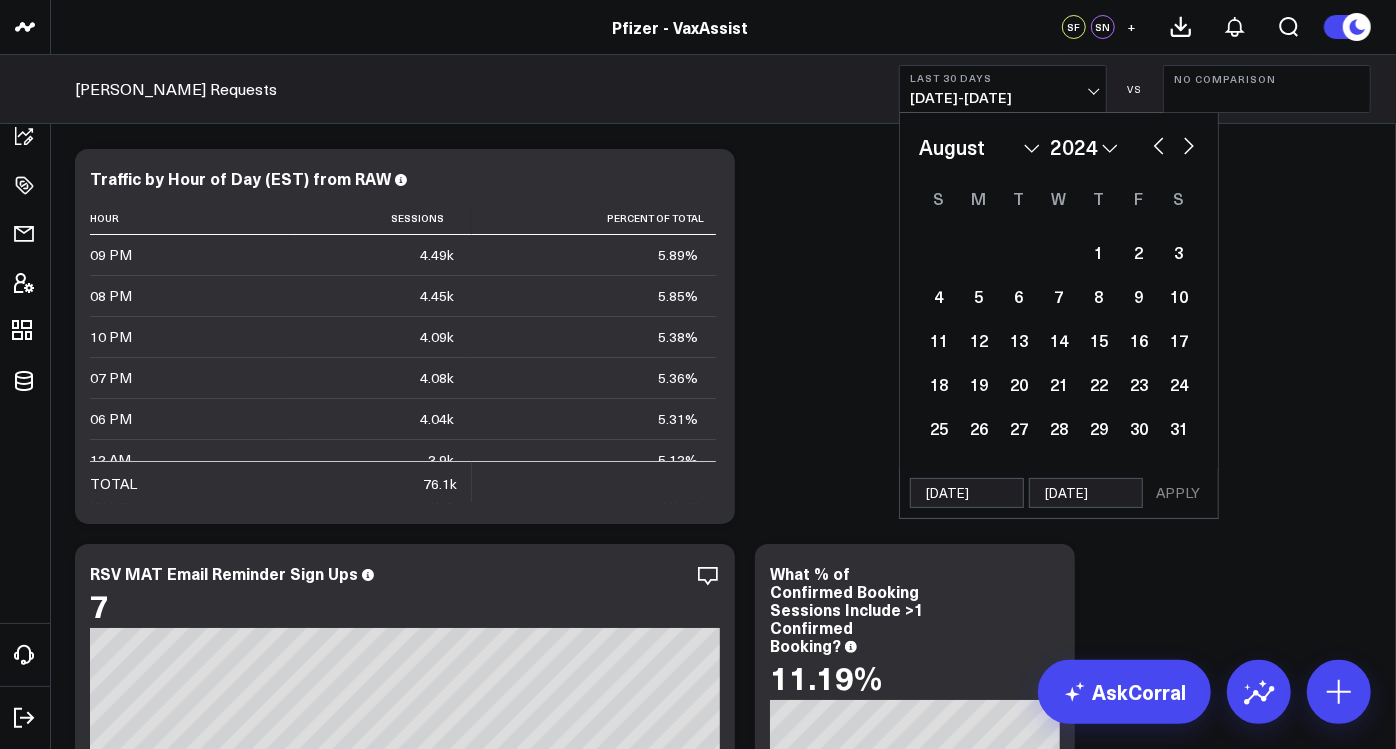 select on "7" 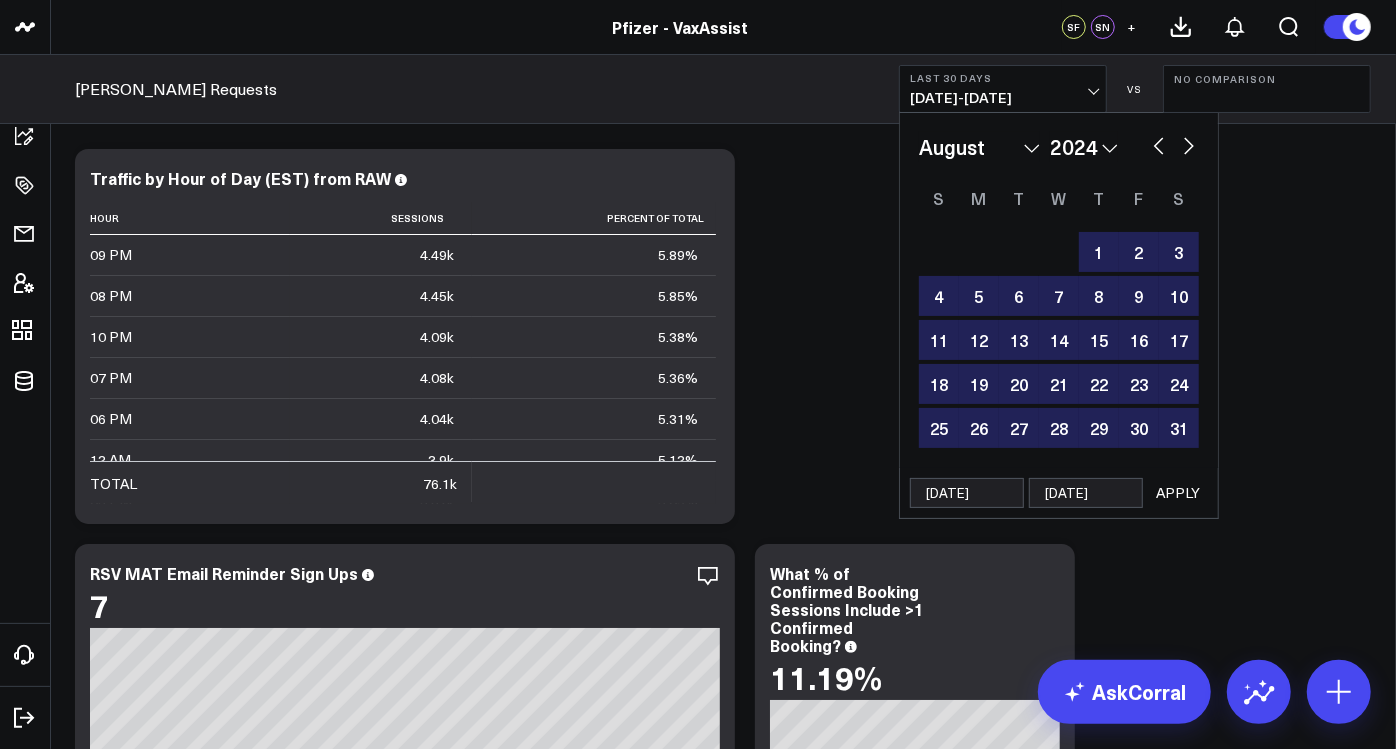 type on "[DATE]" 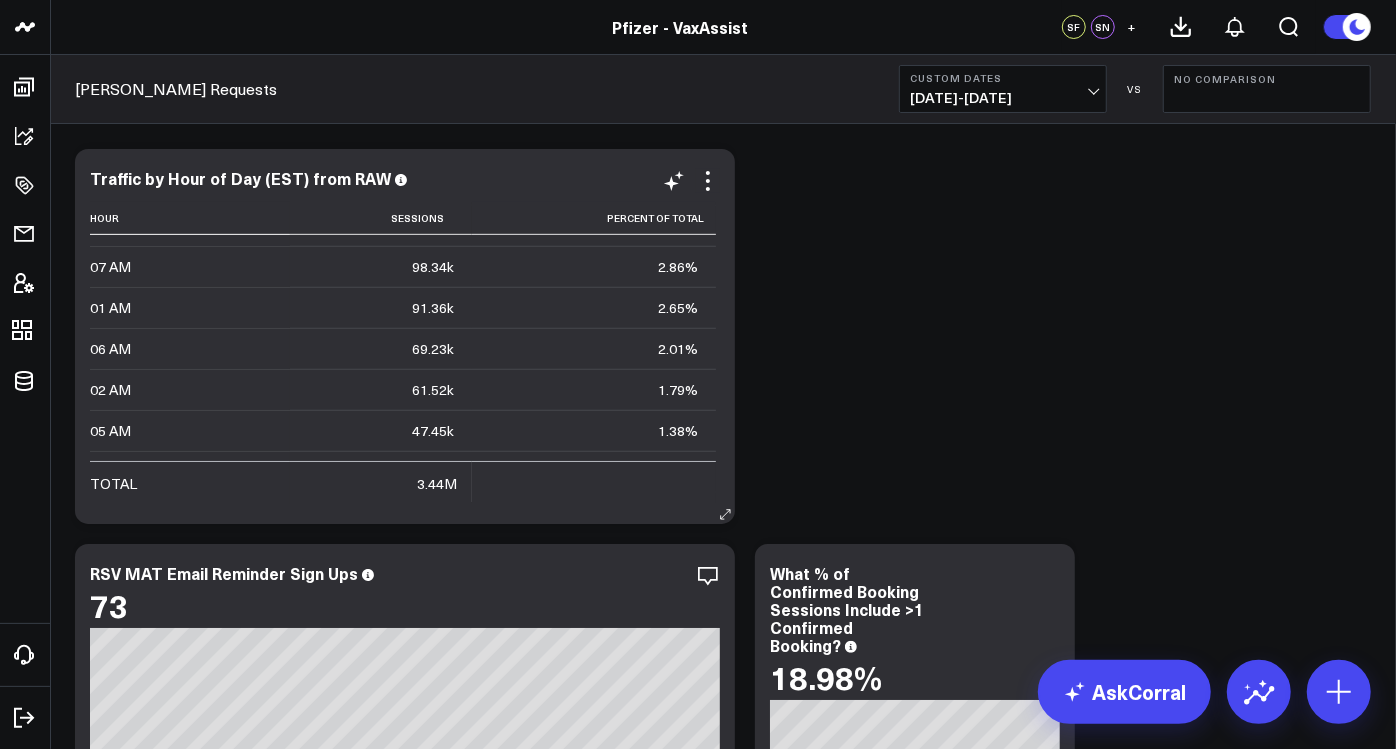 scroll, scrollTop: 749, scrollLeft: 0, axis: vertical 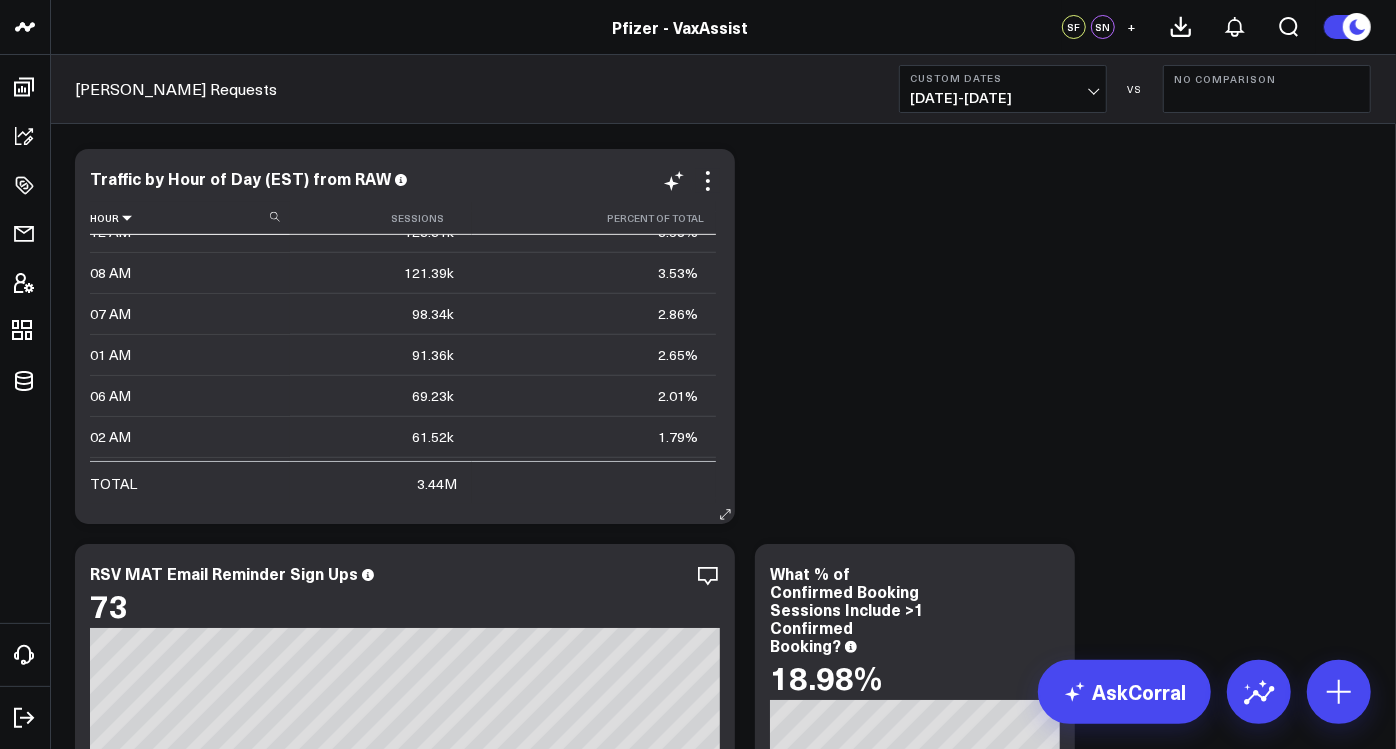 click at bounding box center (127, 218) 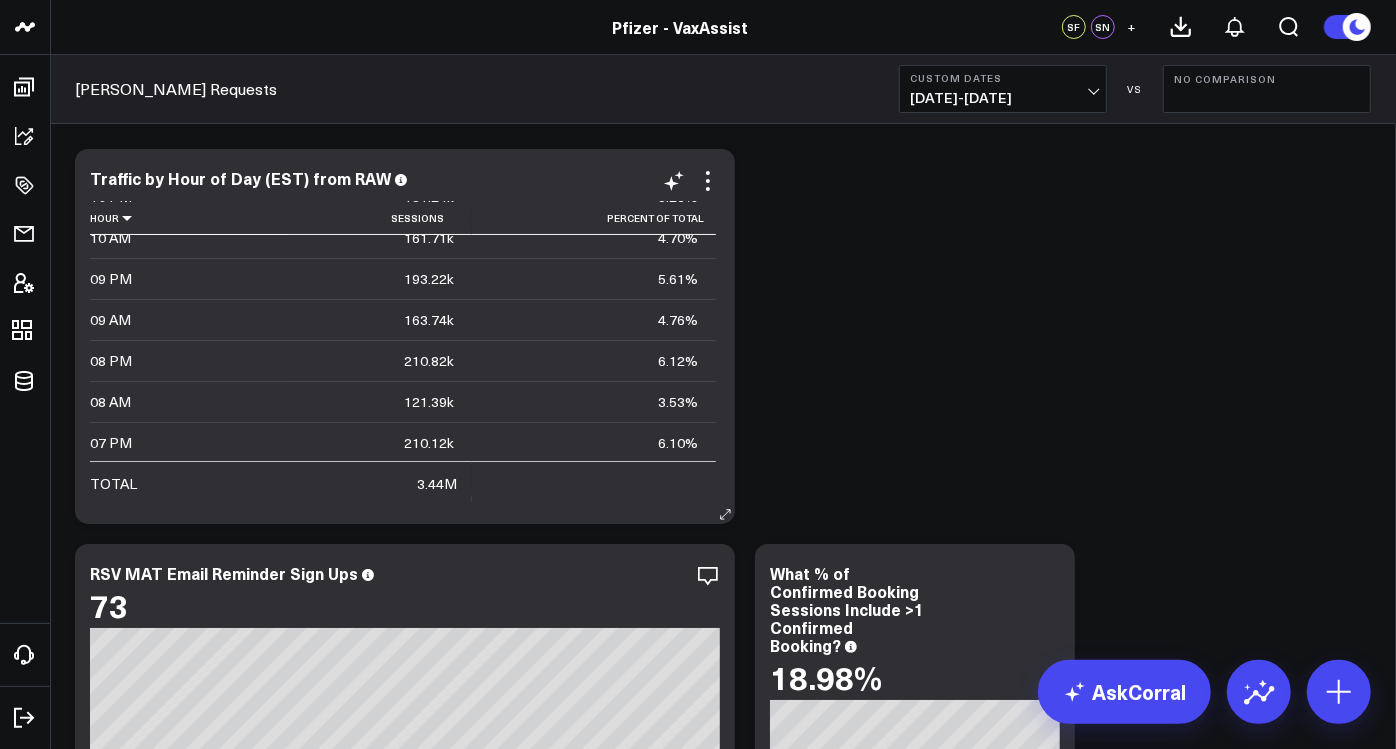 scroll, scrollTop: 0, scrollLeft: 0, axis: both 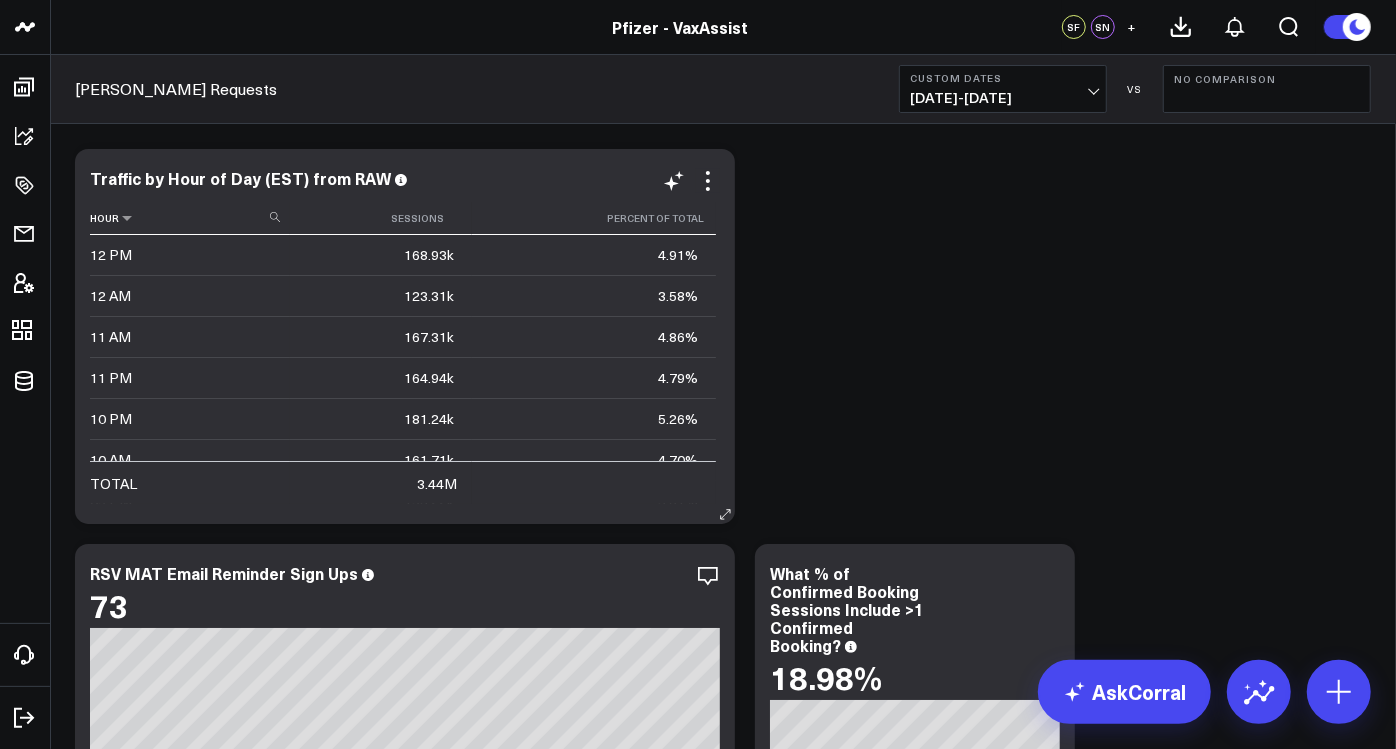 click on "Hour" at bounding box center (190, 218) 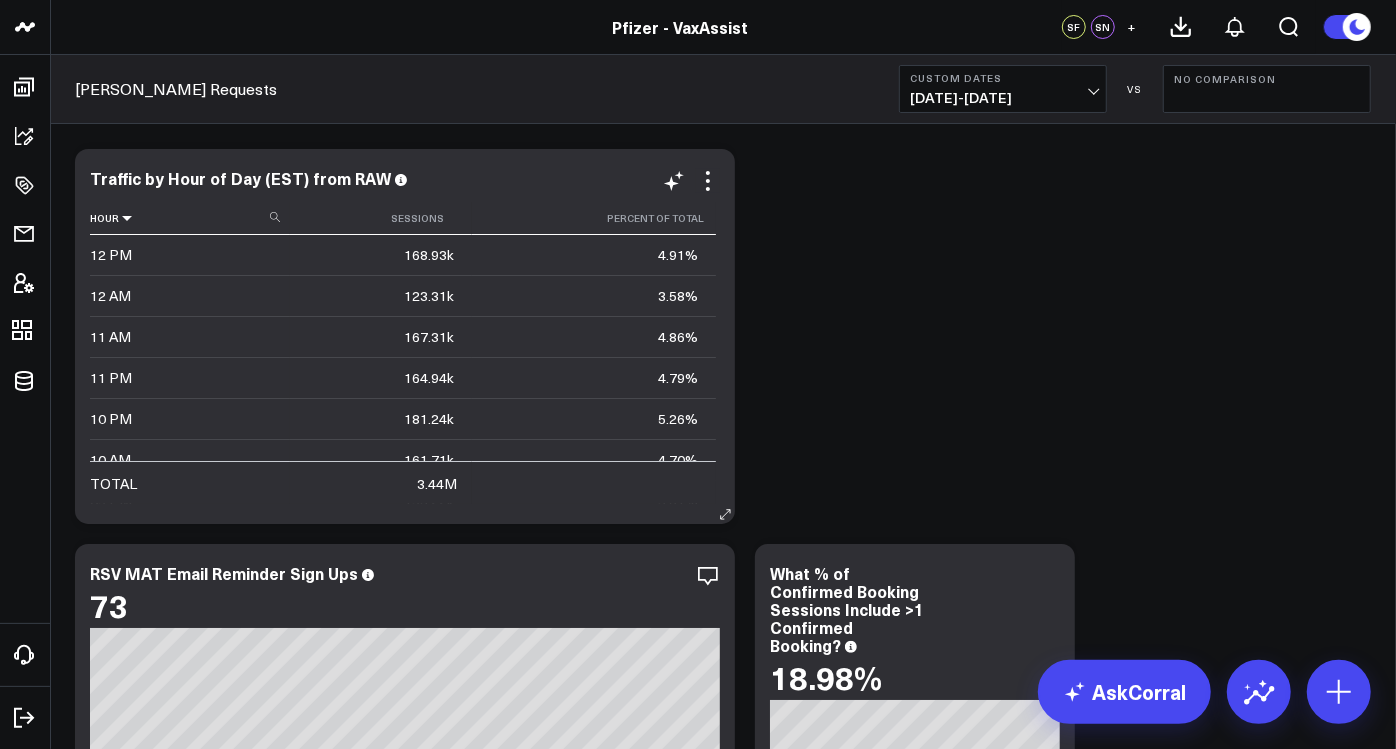 click at bounding box center (127, 218) 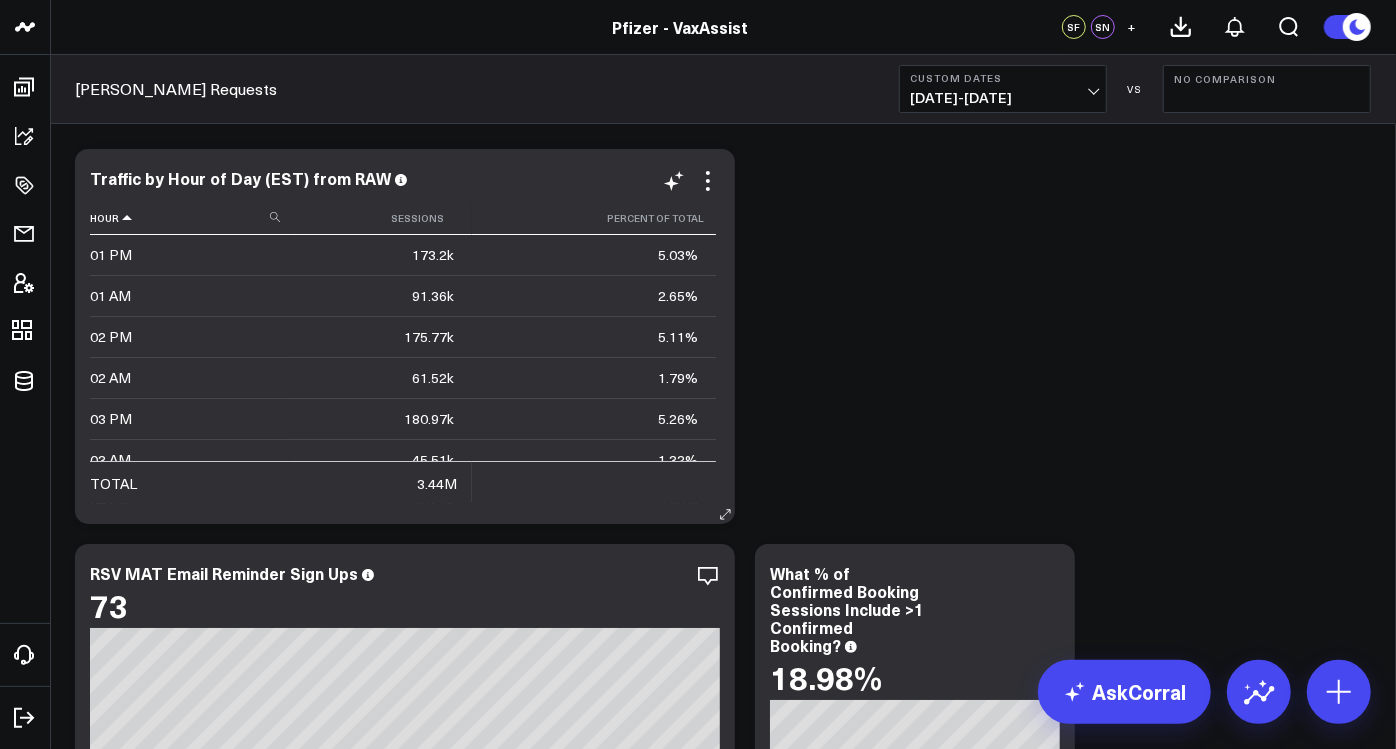 click at bounding box center [127, 218] 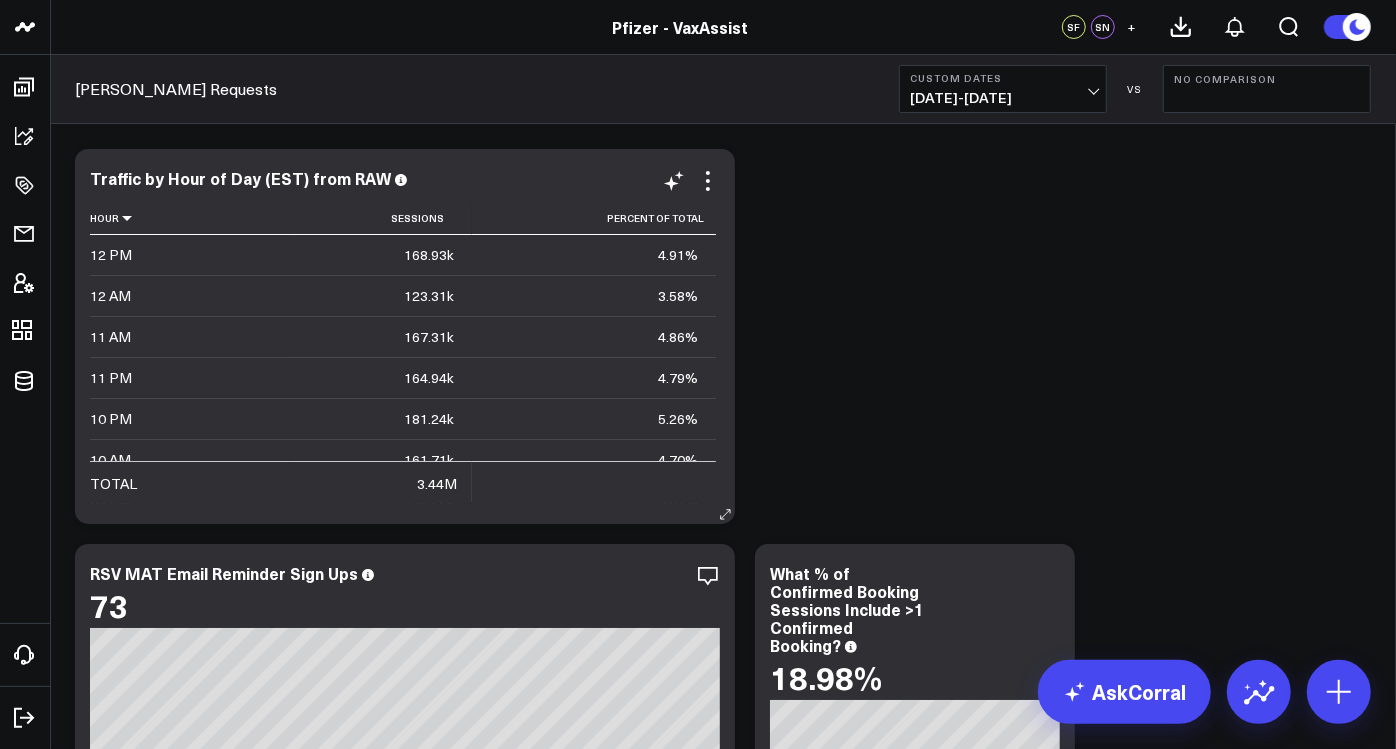 scroll, scrollTop: 749, scrollLeft: 0, axis: vertical 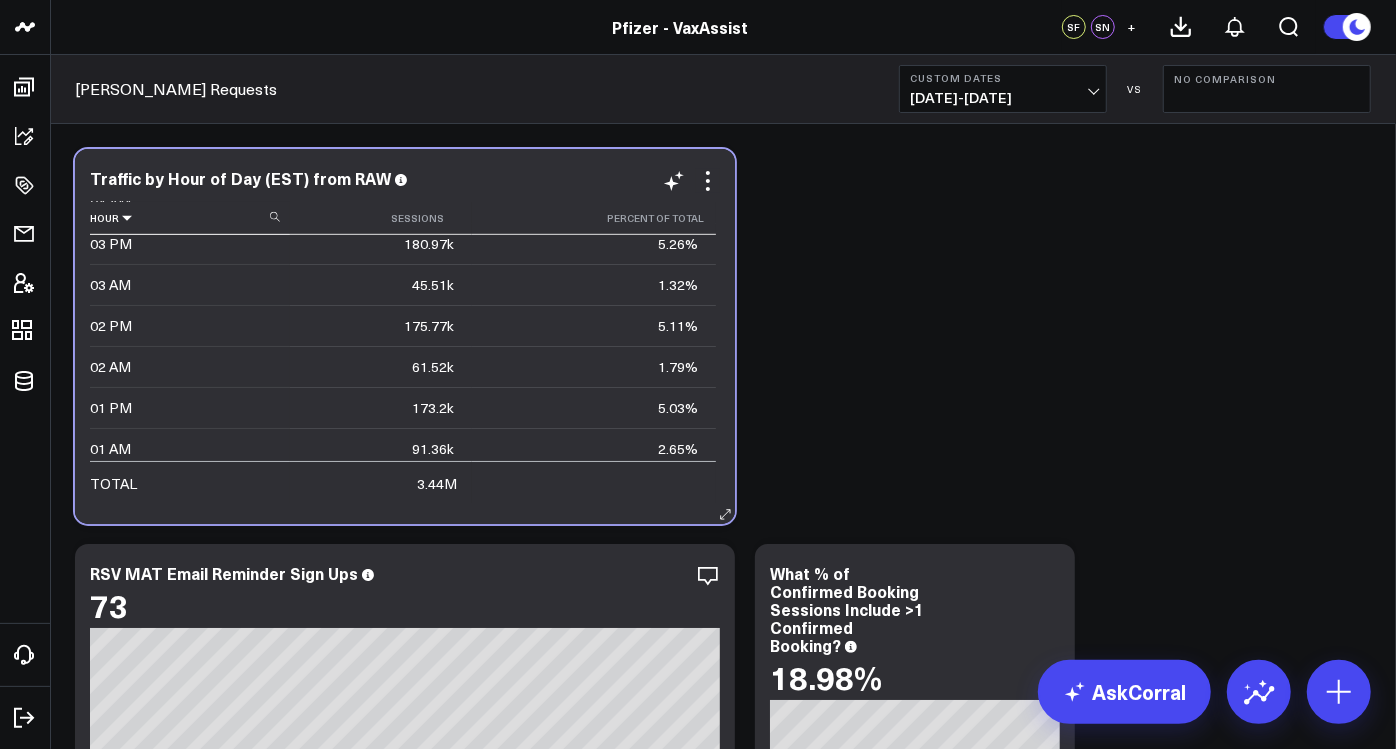 click at bounding box center (127, 218) 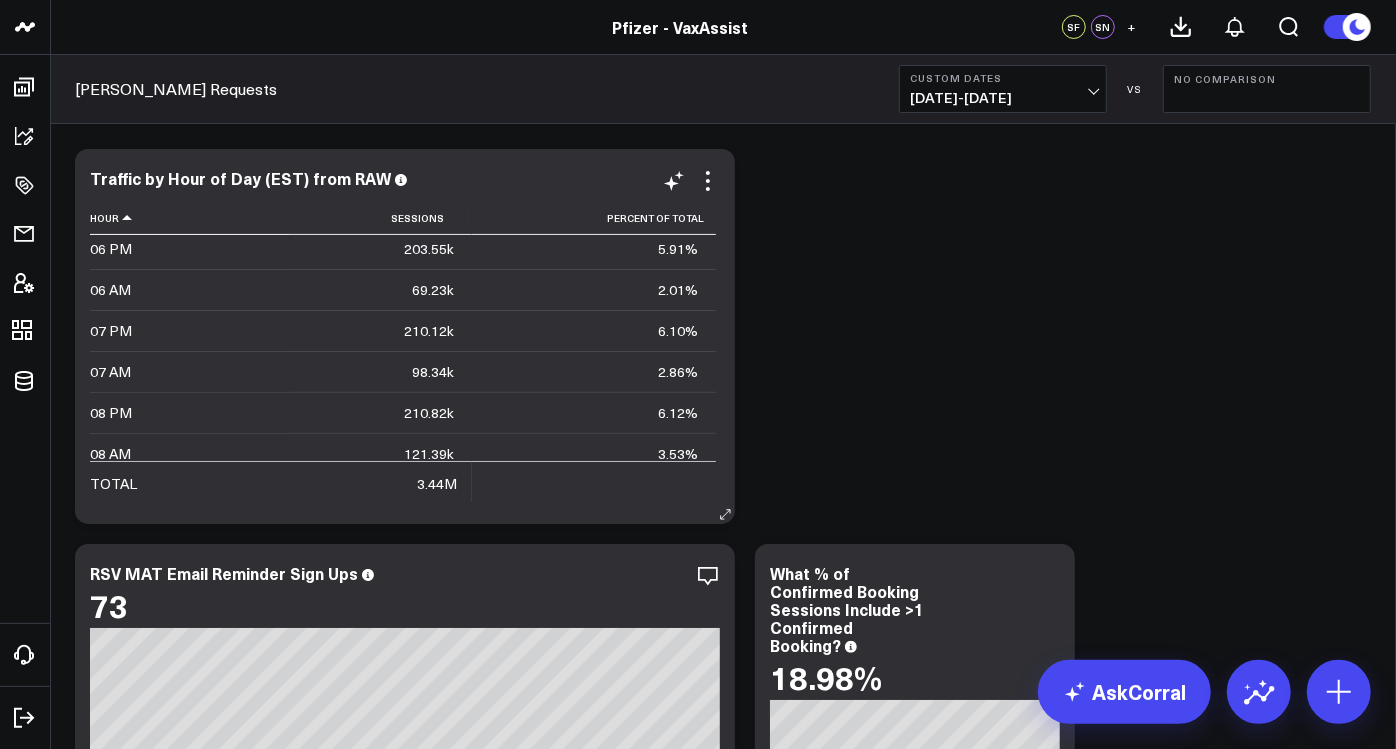 scroll, scrollTop: 0, scrollLeft: 0, axis: both 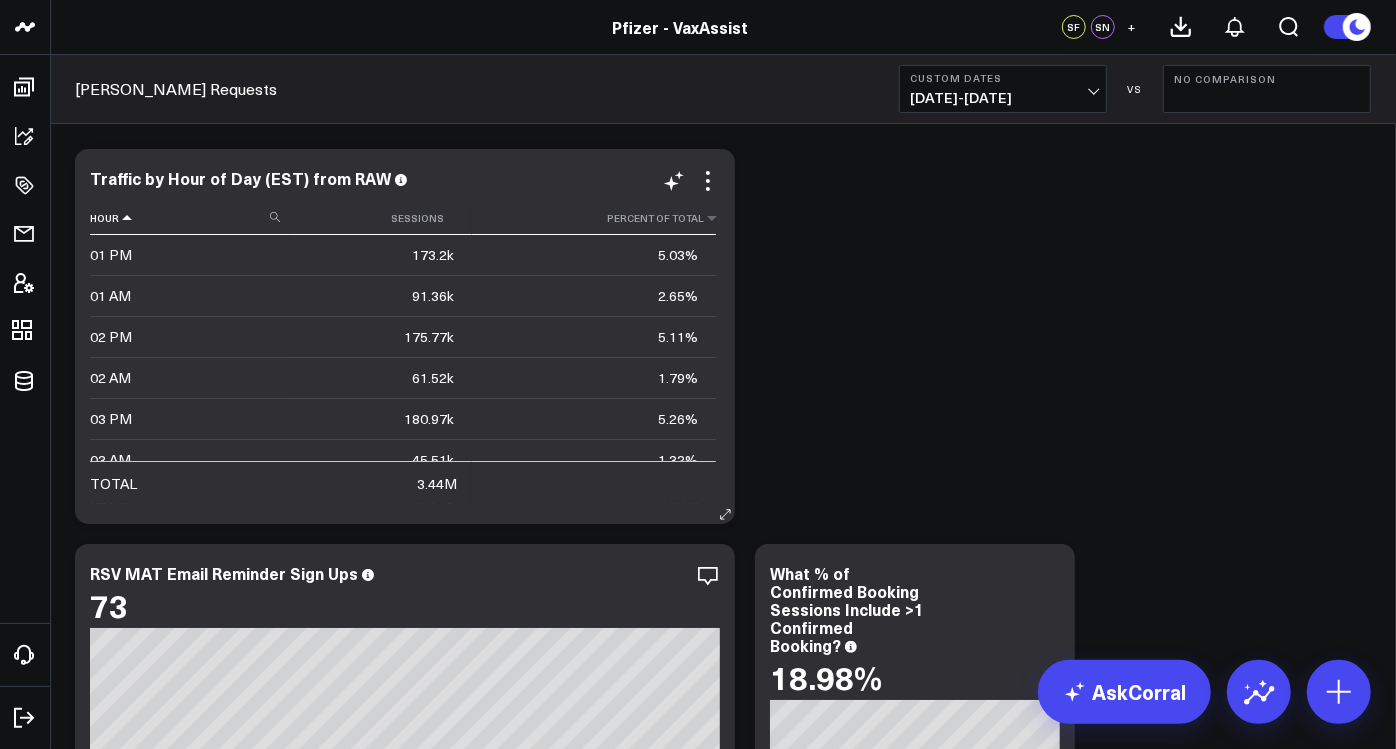 click on "Percent Of Total" at bounding box center (594, 218) 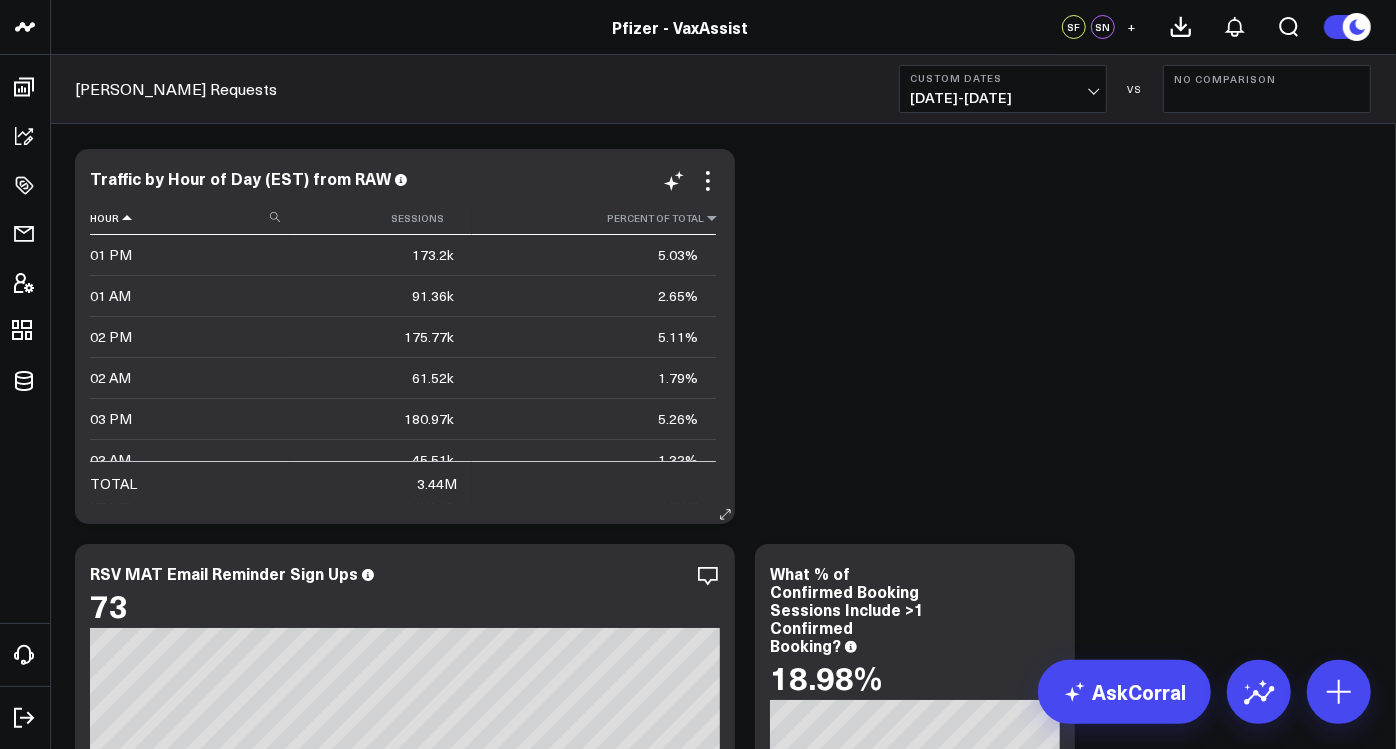 click at bounding box center (712, 218) 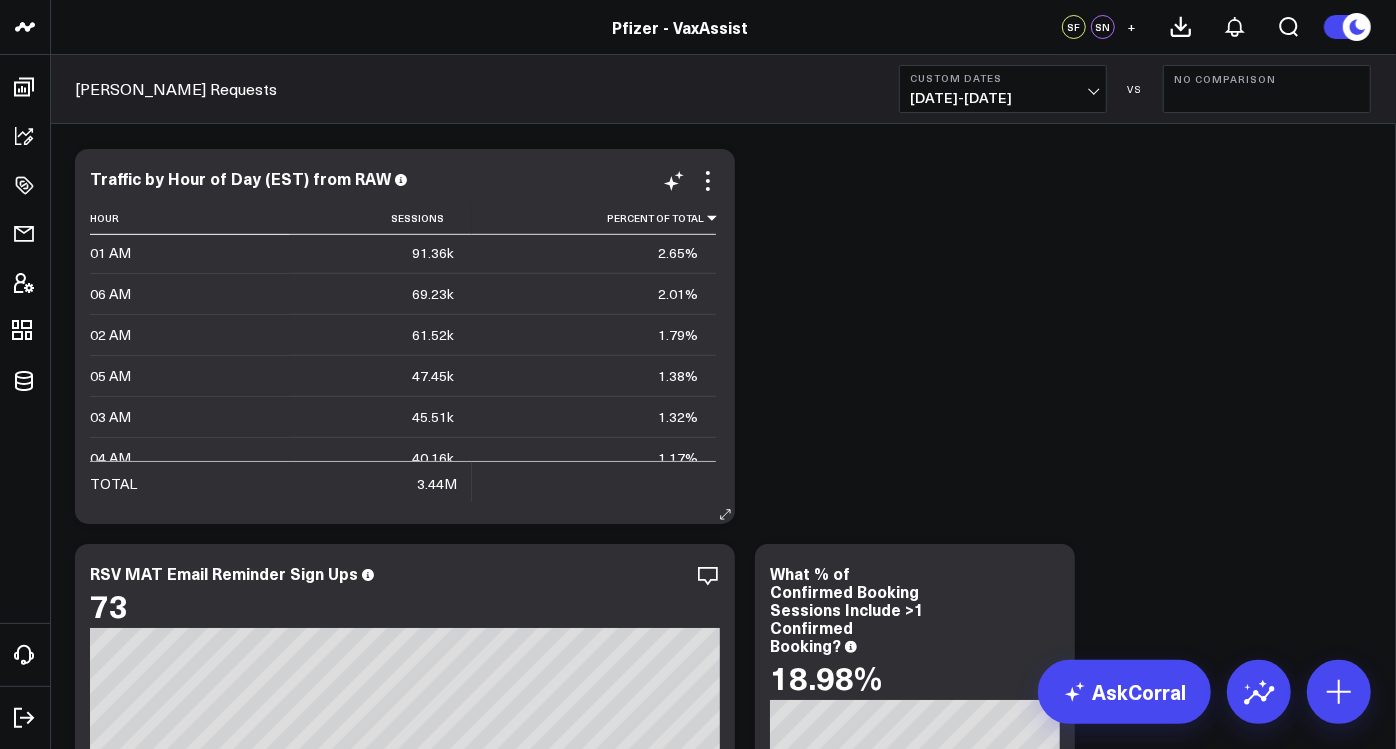 scroll, scrollTop: 749, scrollLeft: 0, axis: vertical 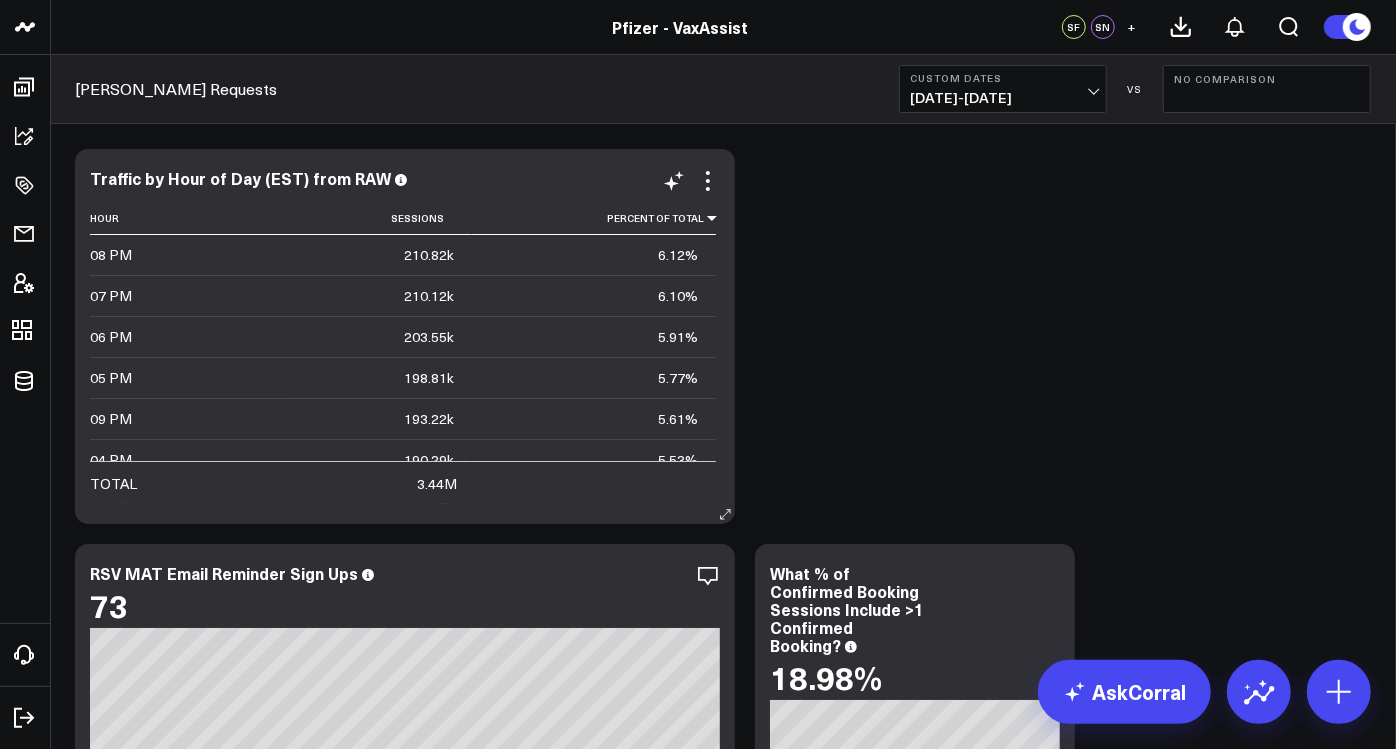 click 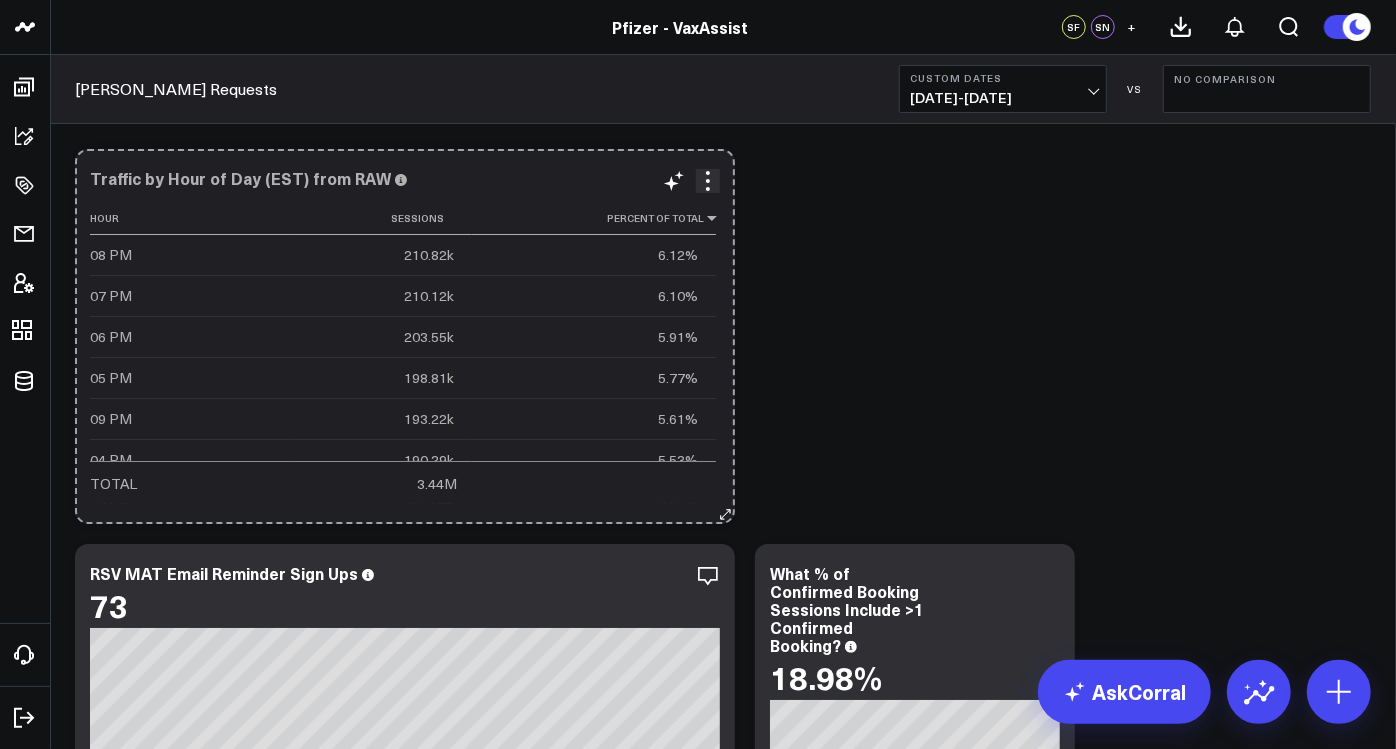 click 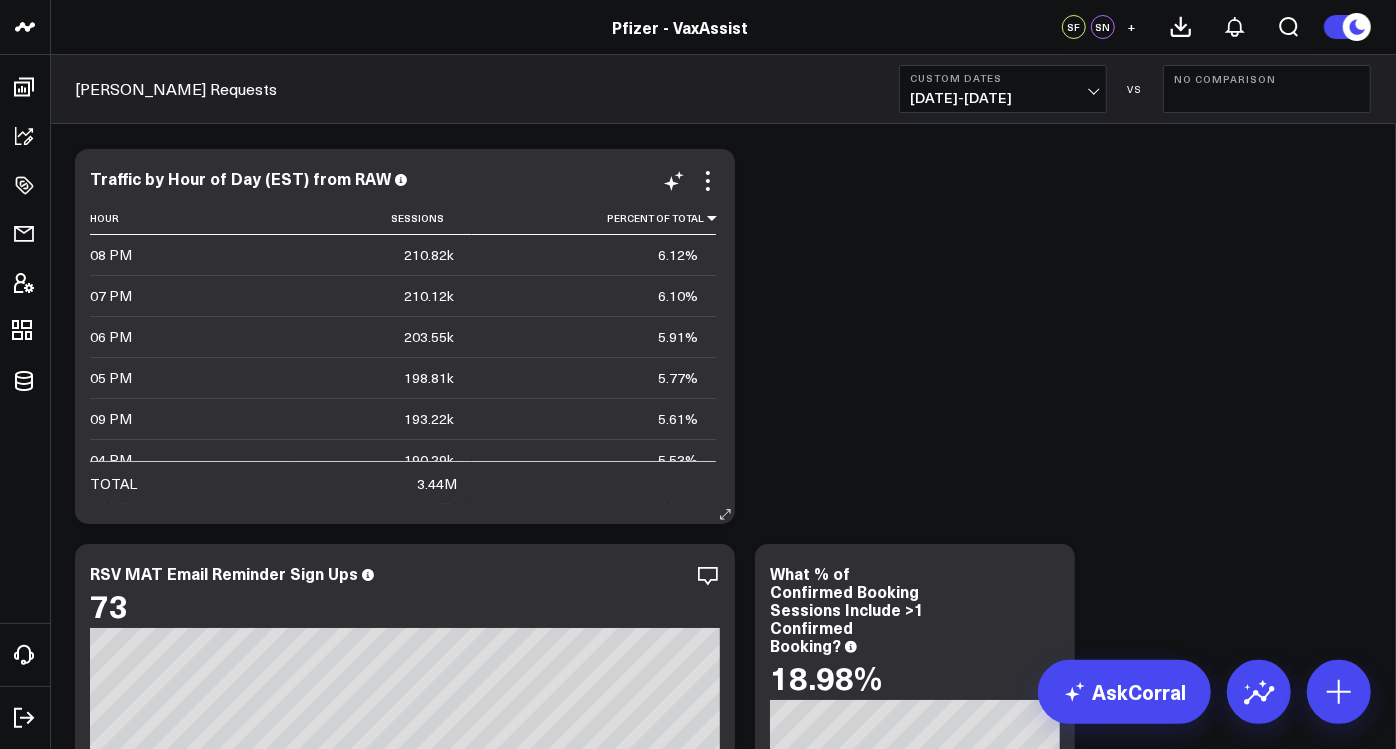 click 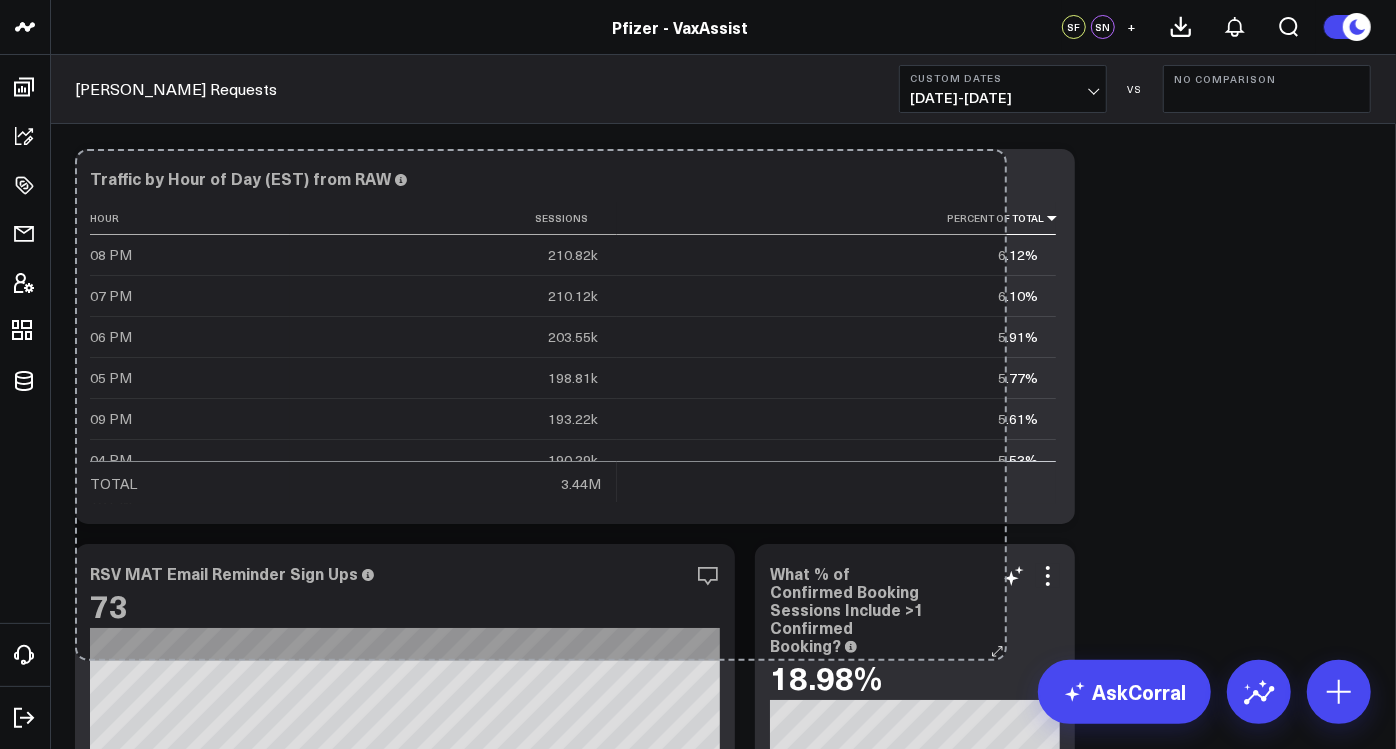drag, startPoint x: 723, startPoint y: 509, endPoint x: 997, endPoint y: 646, distance: 306.3413 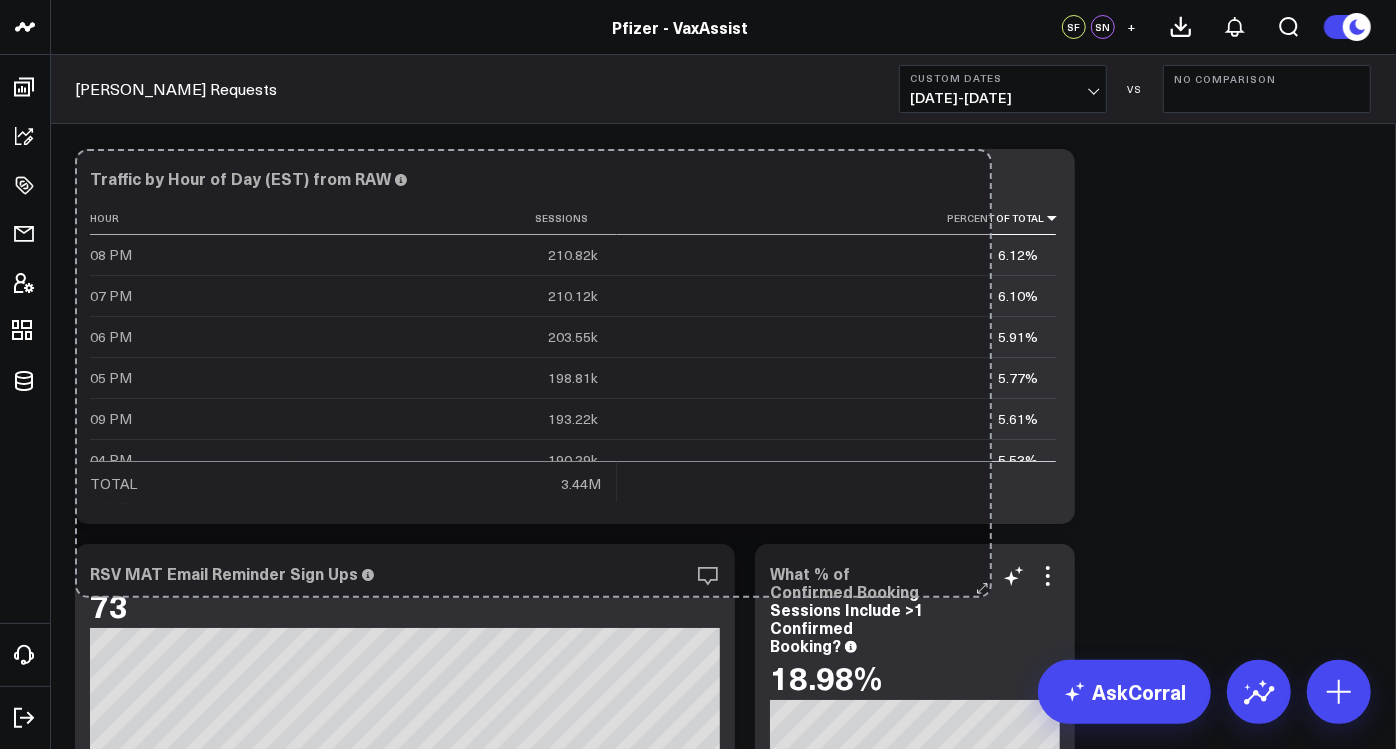 drag, startPoint x: 1061, startPoint y: 513, endPoint x: 974, endPoint y: 591, distance: 116.846054 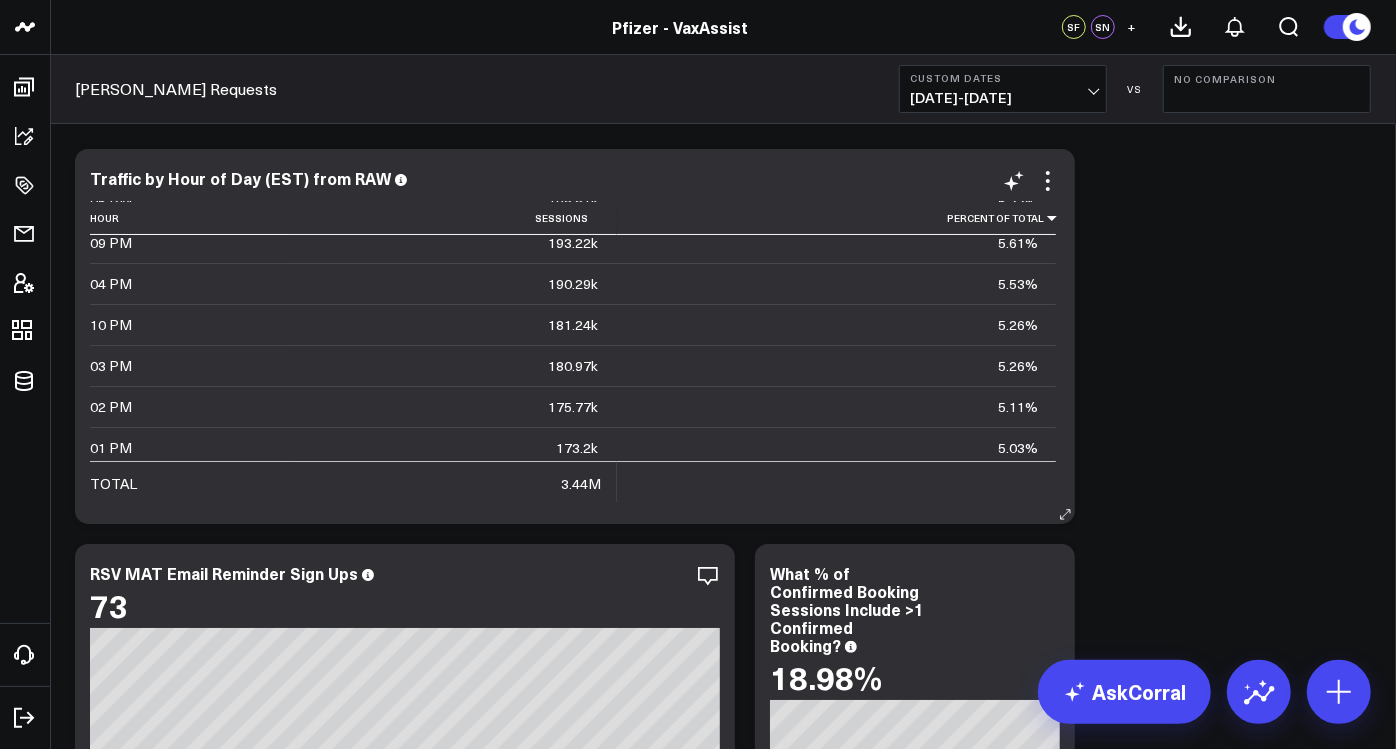 scroll, scrollTop: 749, scrollLeft: 0, axis: vertical 